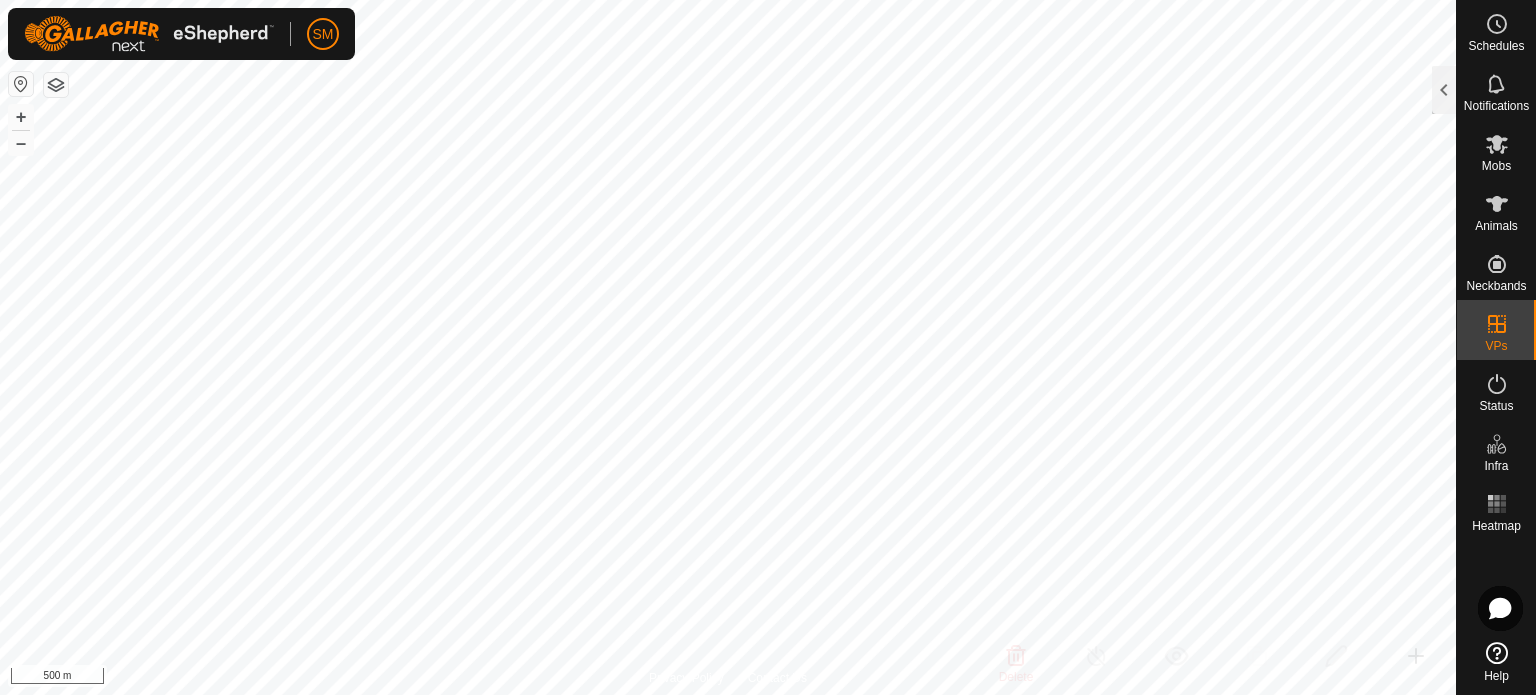 scroll, scrollTop: 0, scrollLeft: 0, axis: both 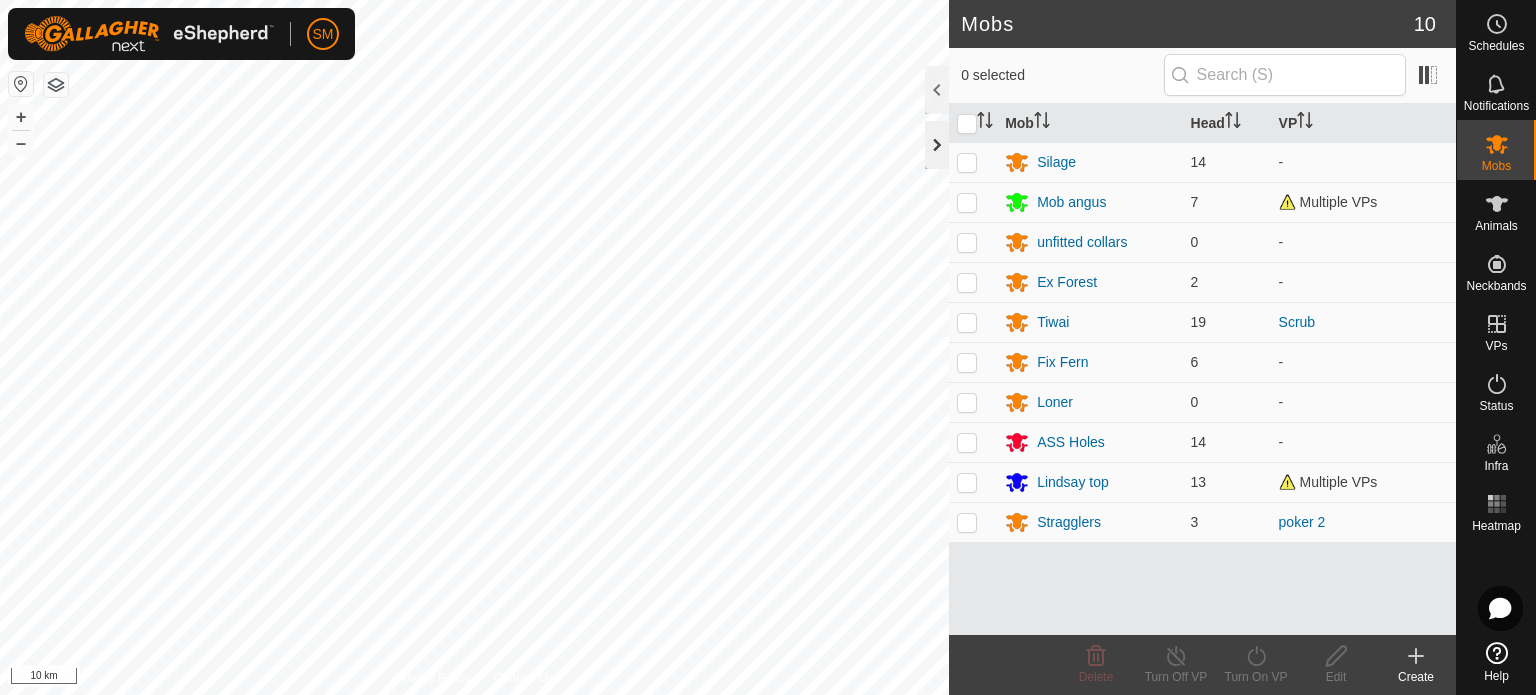 click 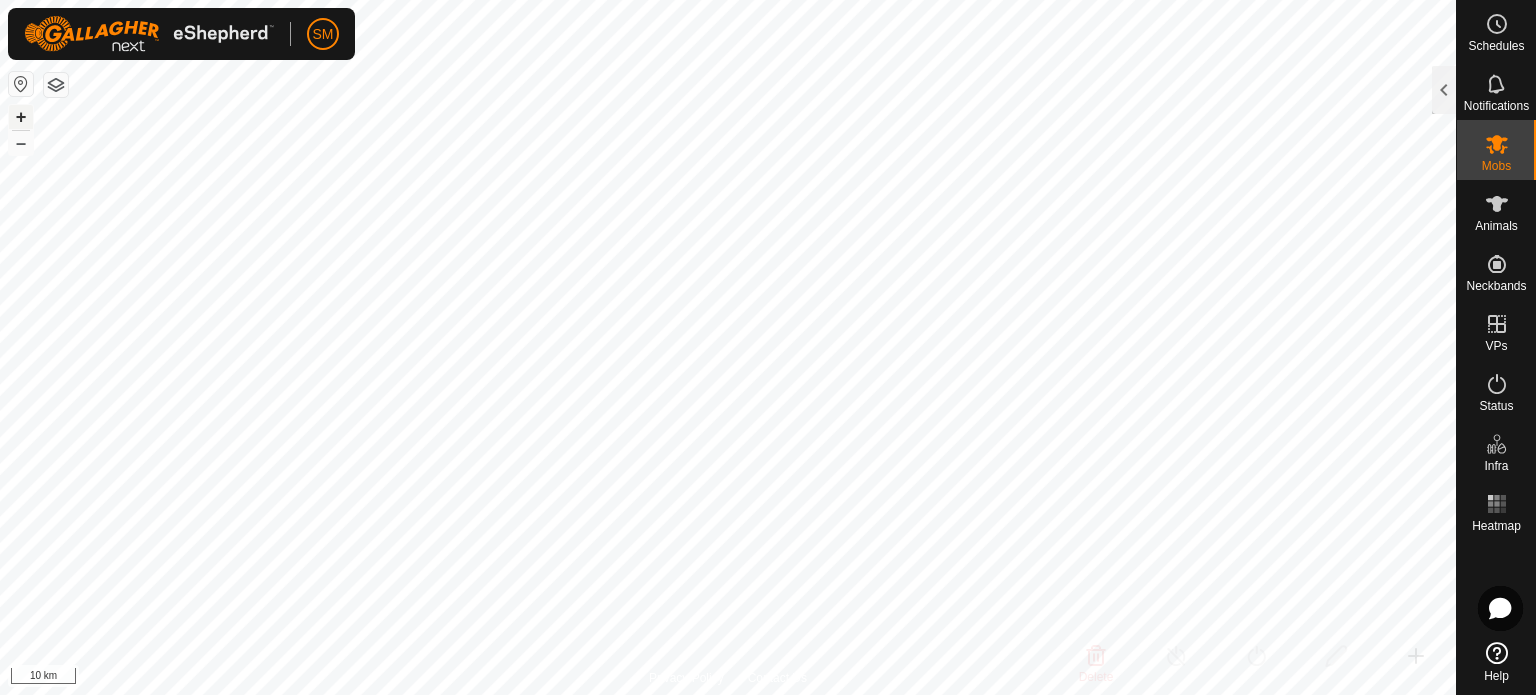 click on "+" at bounding box center [21, 117] 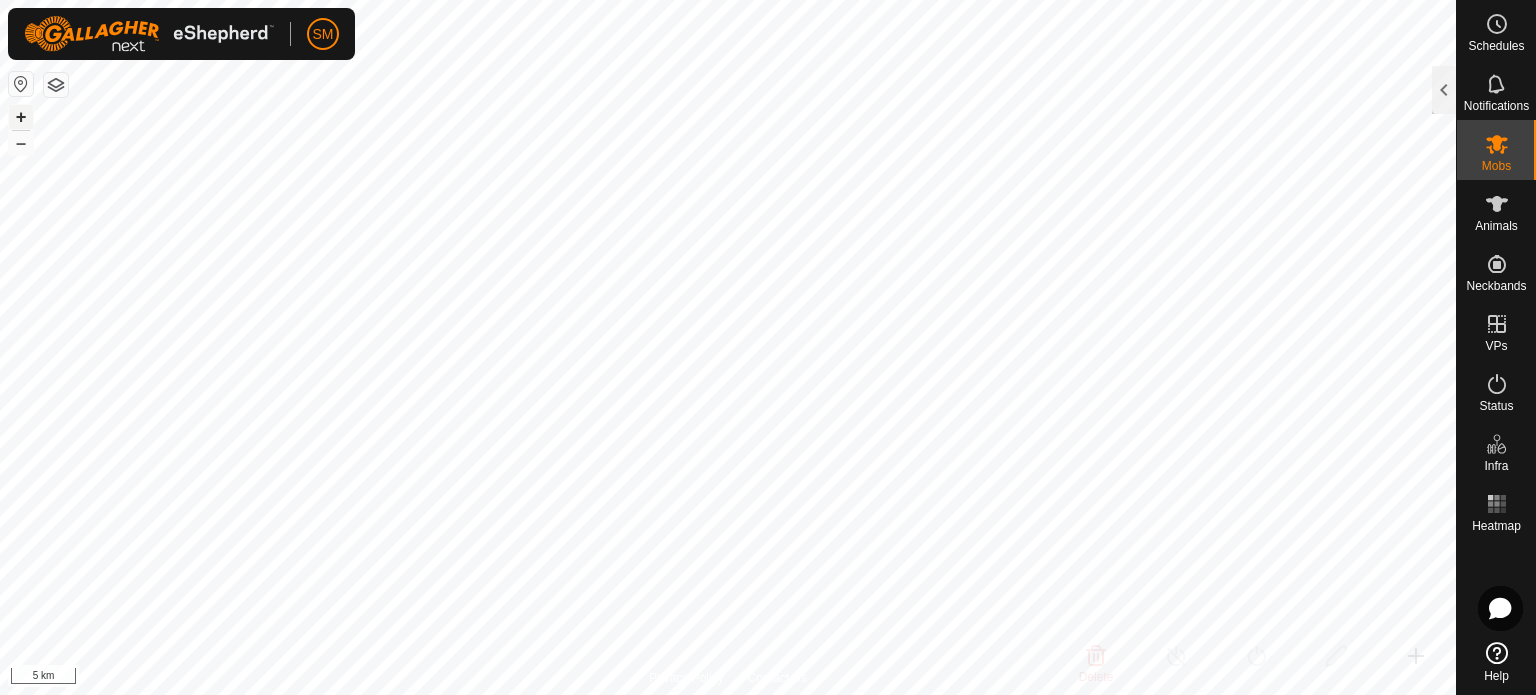 click on "+" at bounding box center [21, 117] 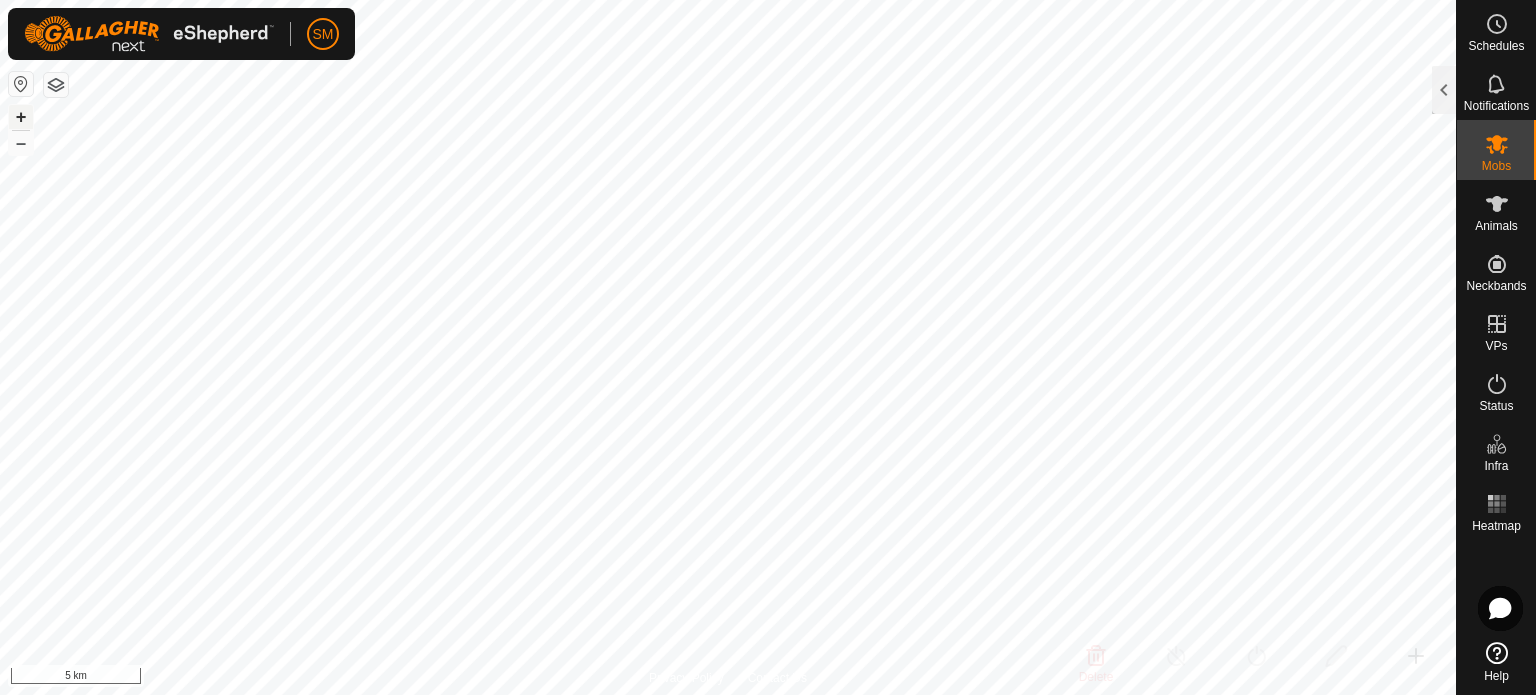 click on "+" at bounding box center [21, 117] 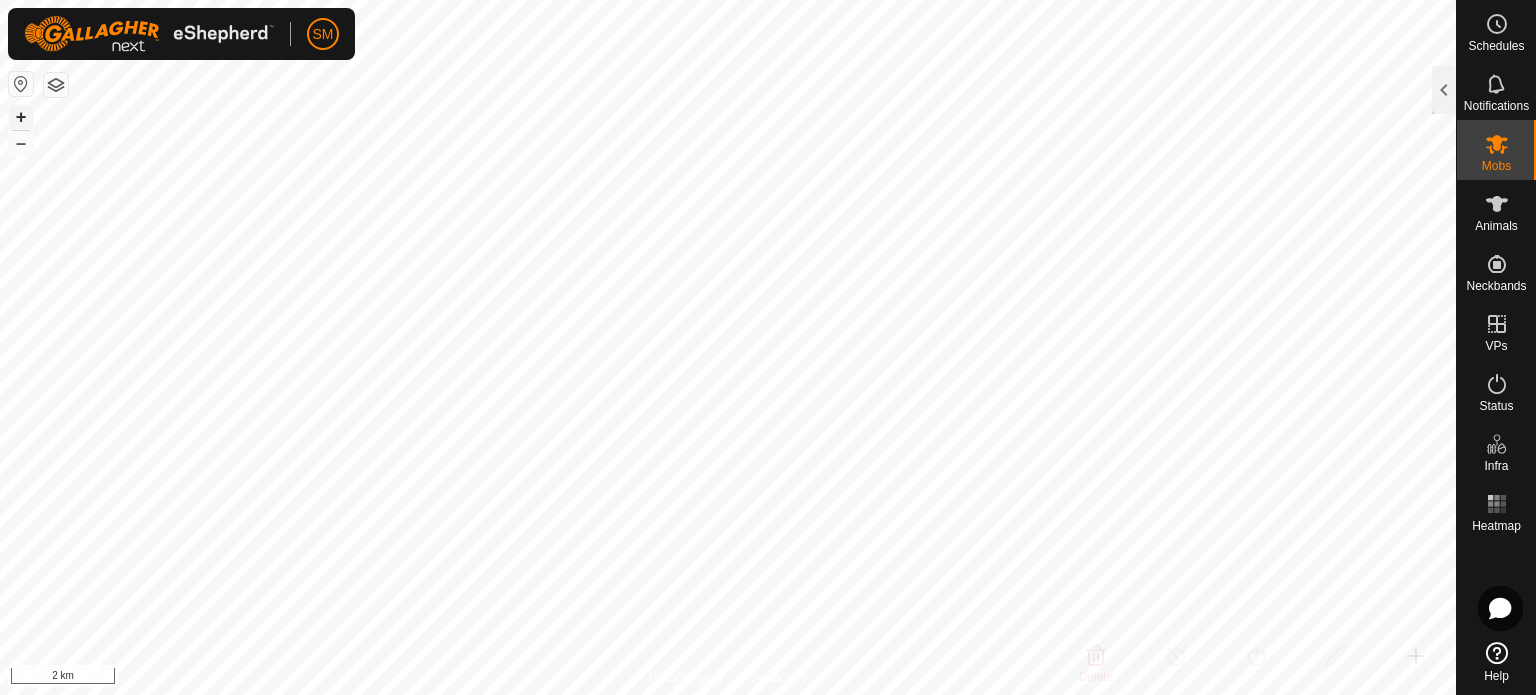 click on "+" at bounding box center (21, 117) 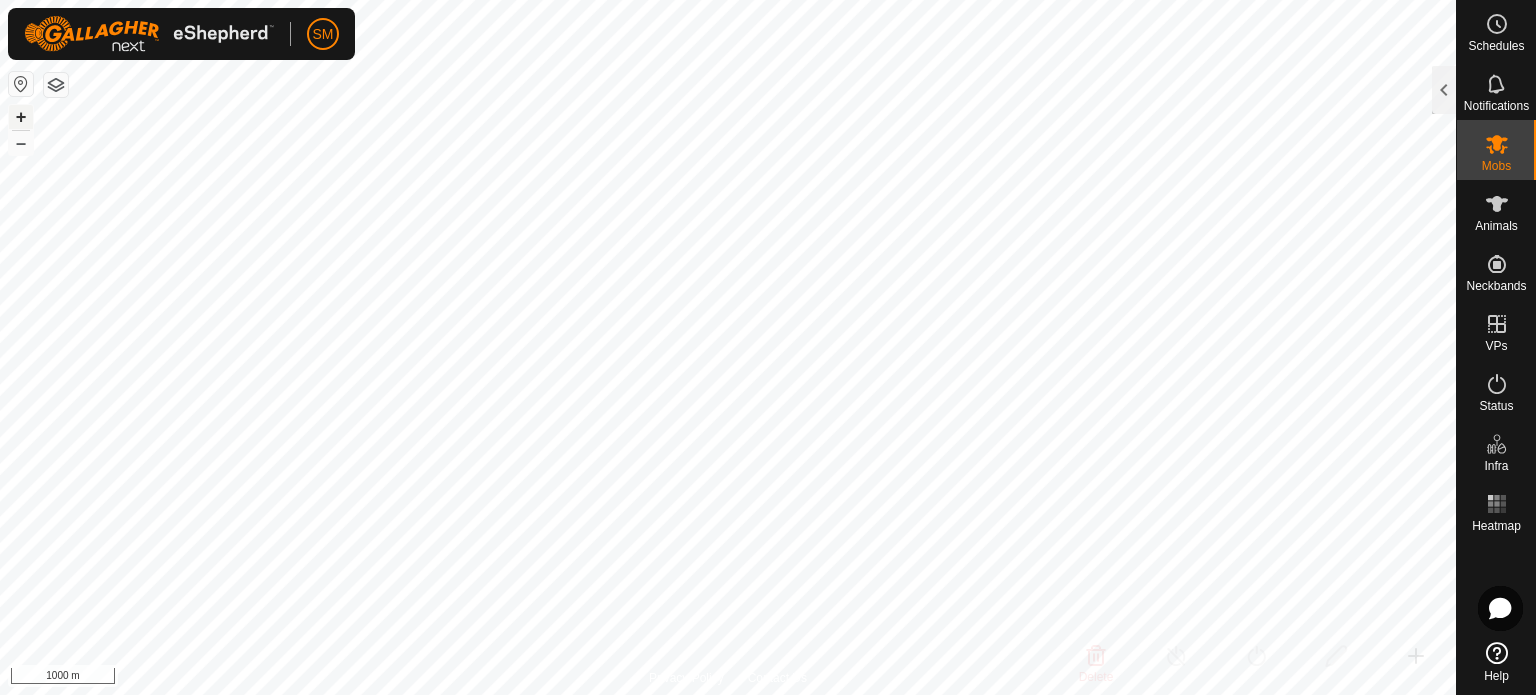 click on "+" at bounding box center [21, 117] 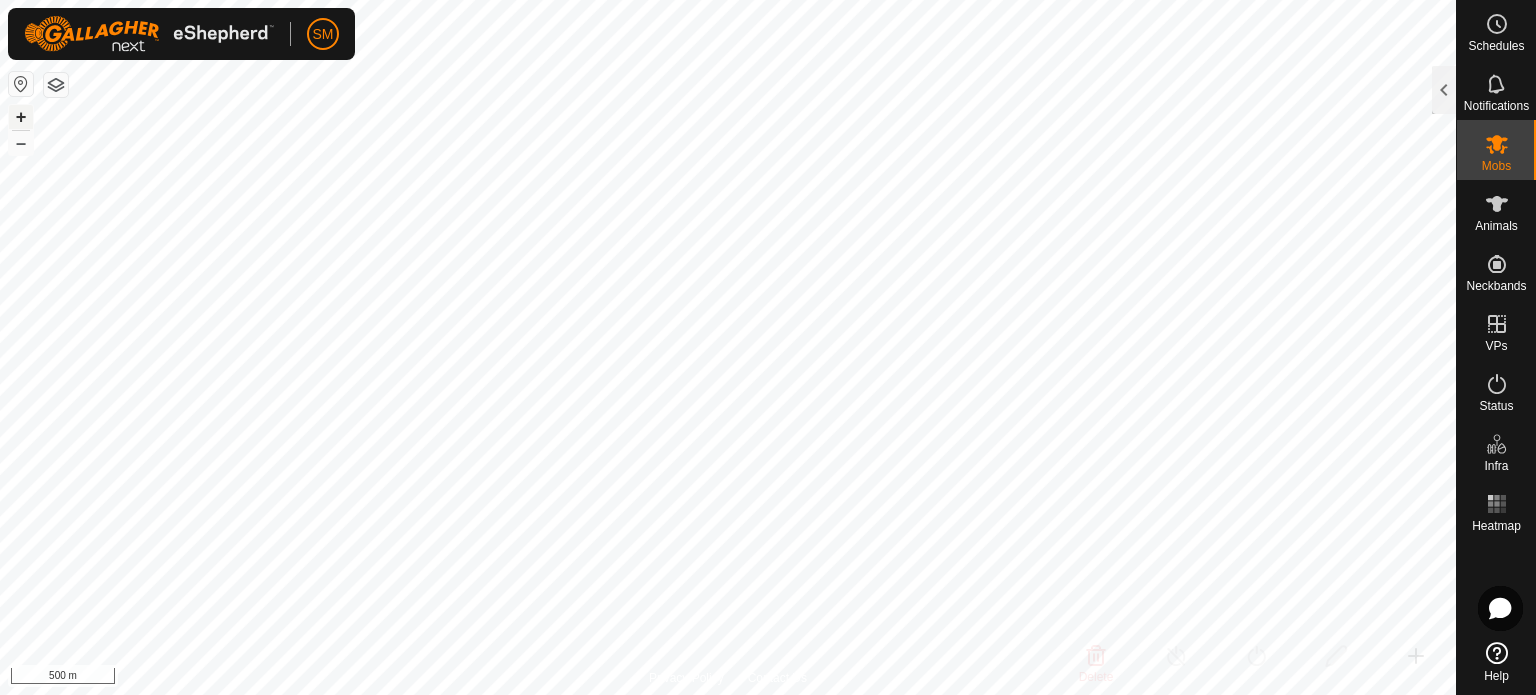 click on "+" at bounding box center [21, 117] 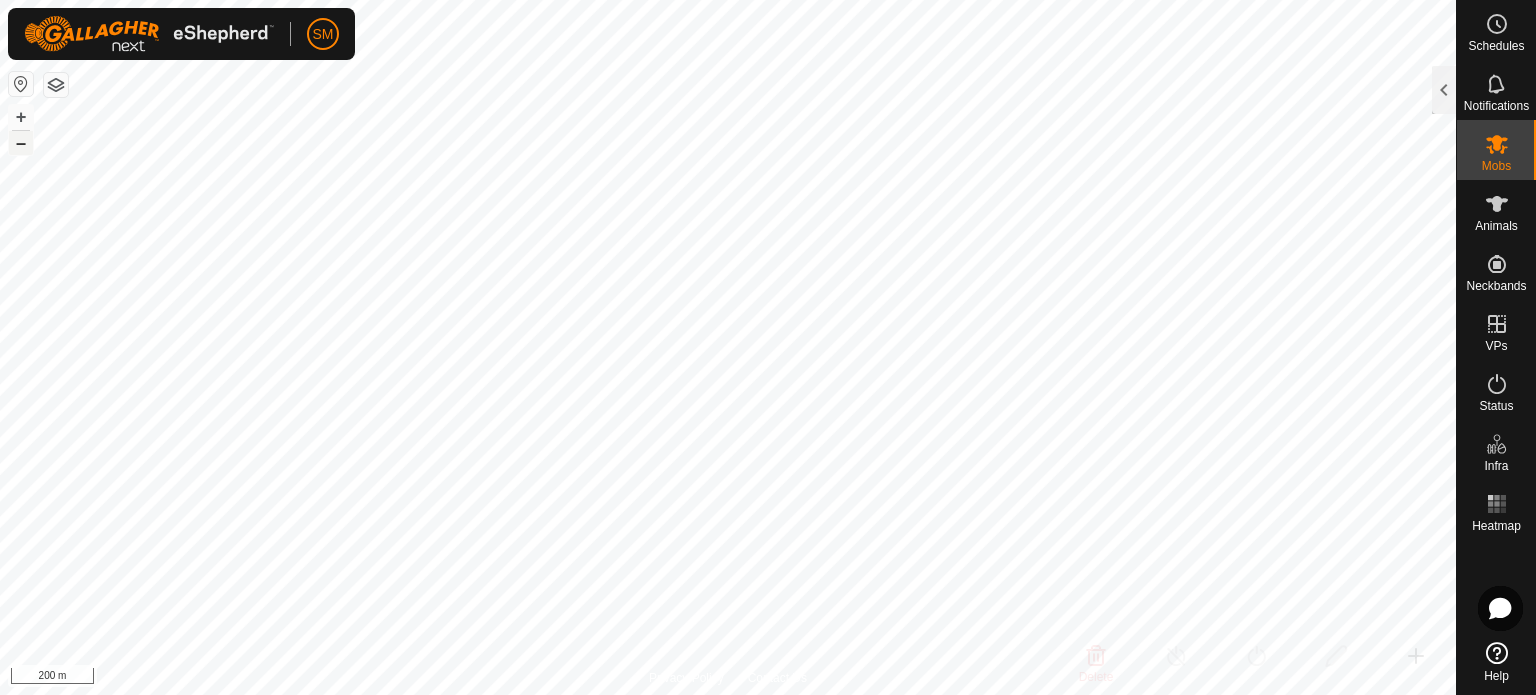 click on "–" at bounding box center [21, 143] 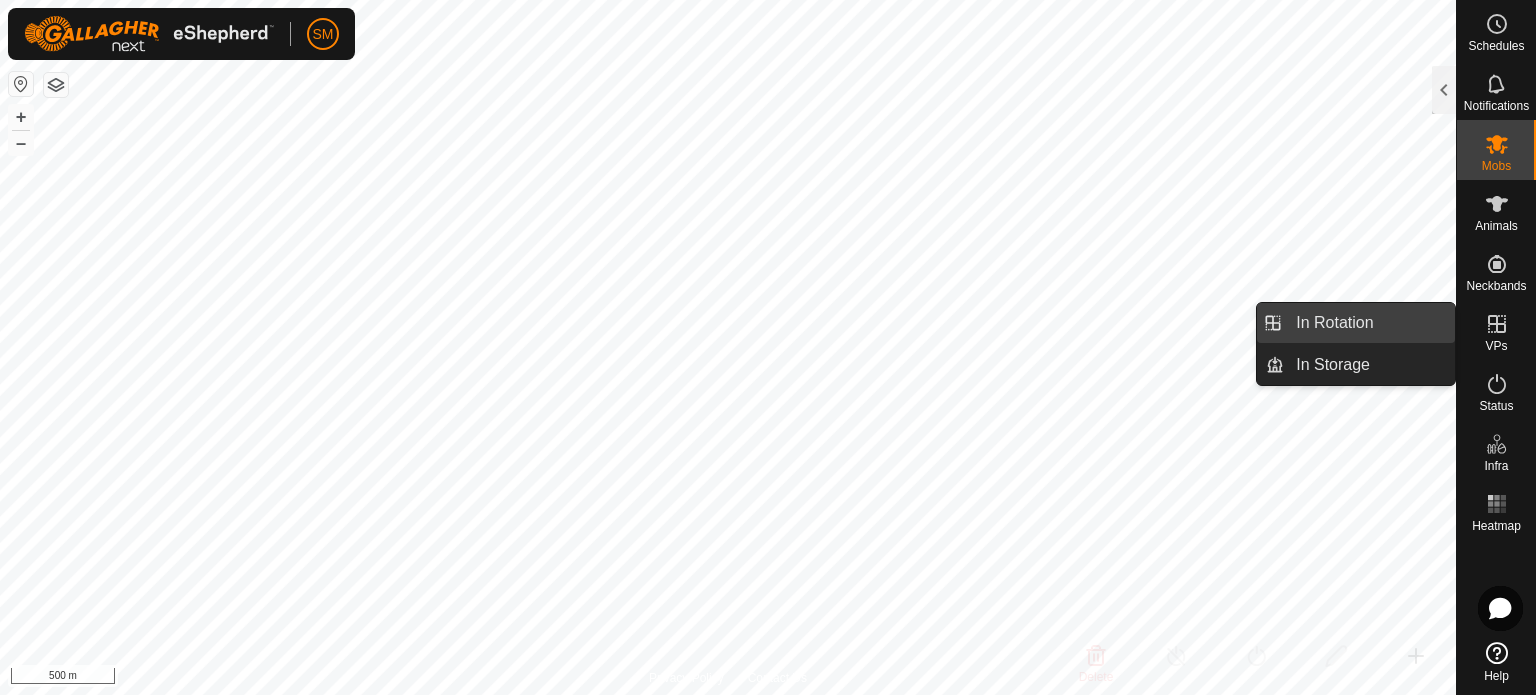 click on "In Rotation" at bounding box center [1369, 323] 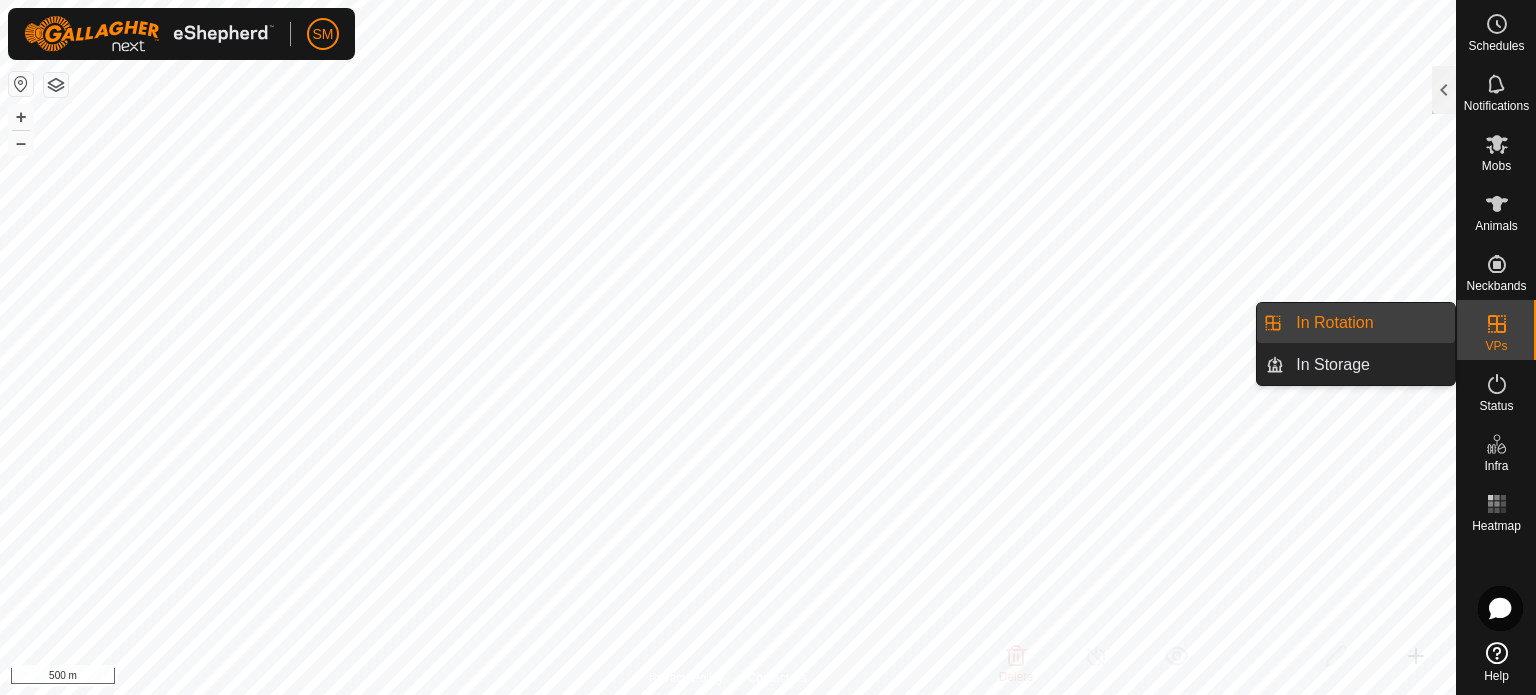 click on "In Rotation" at bounding box center (1369, 323) 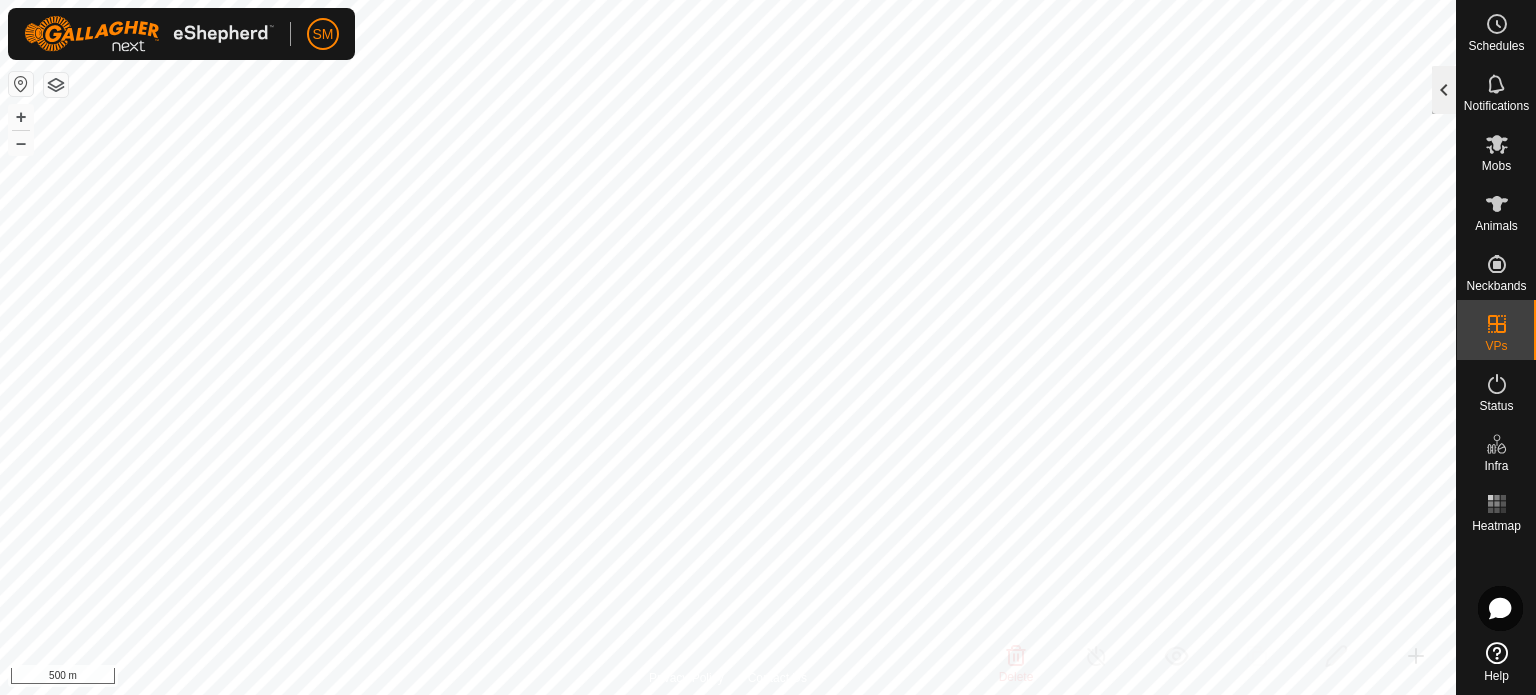 click 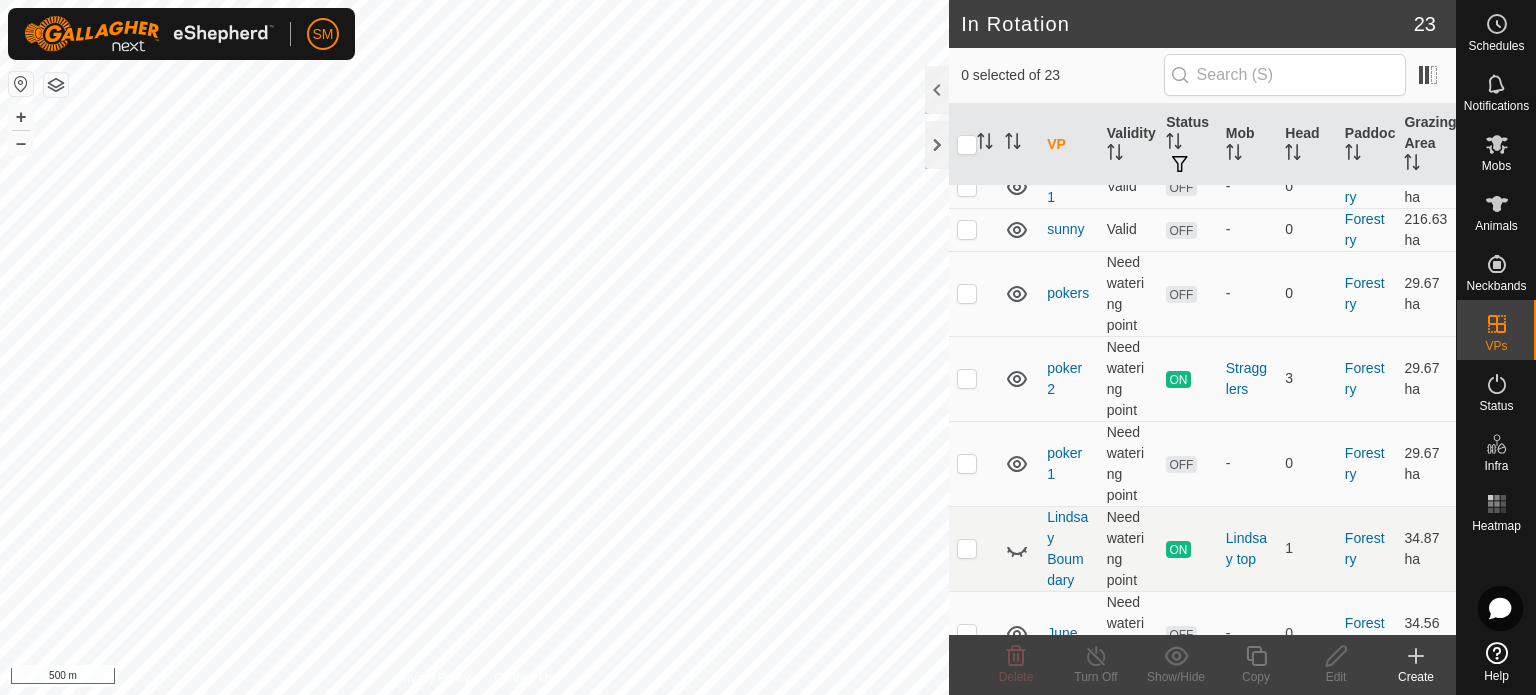 scroll, scrollTop: 1260, scrollLeft: 0, axis: vertical 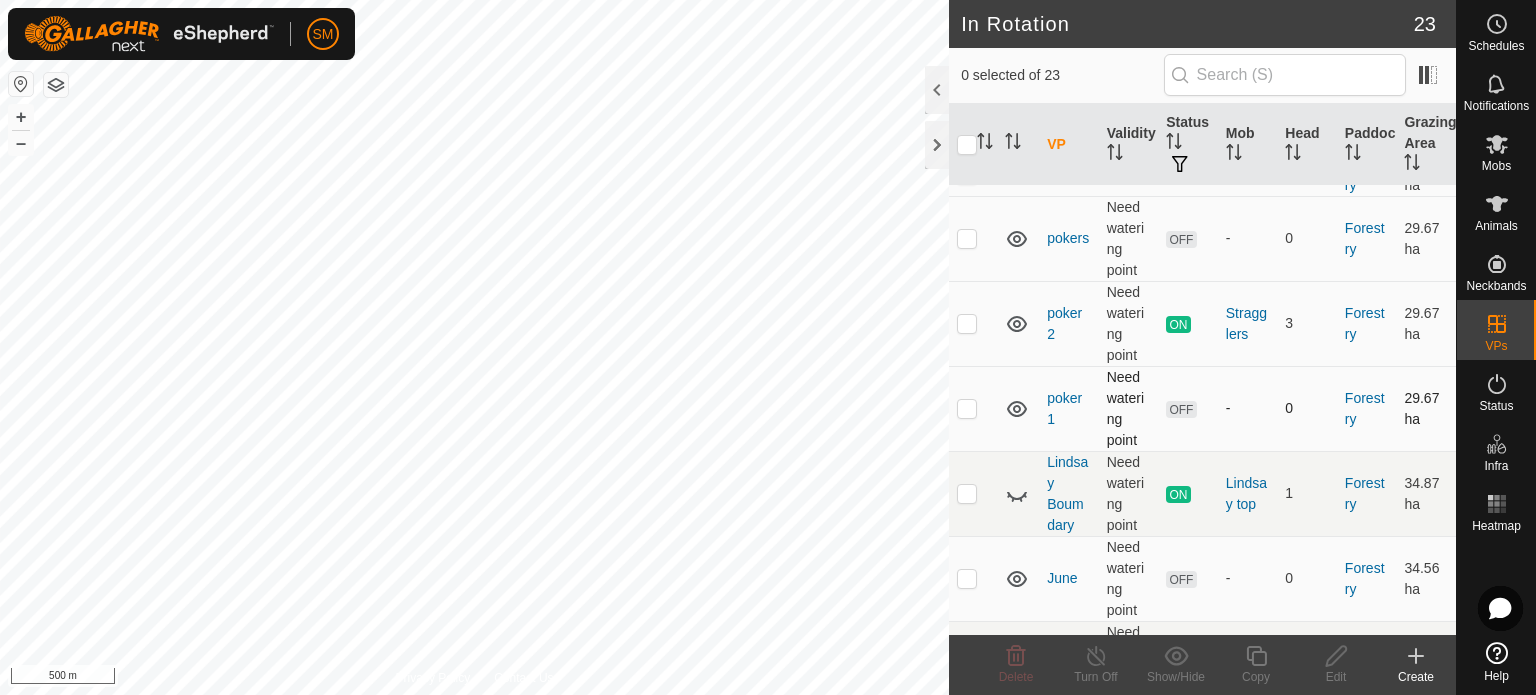 click at bounding box center (967, 408) 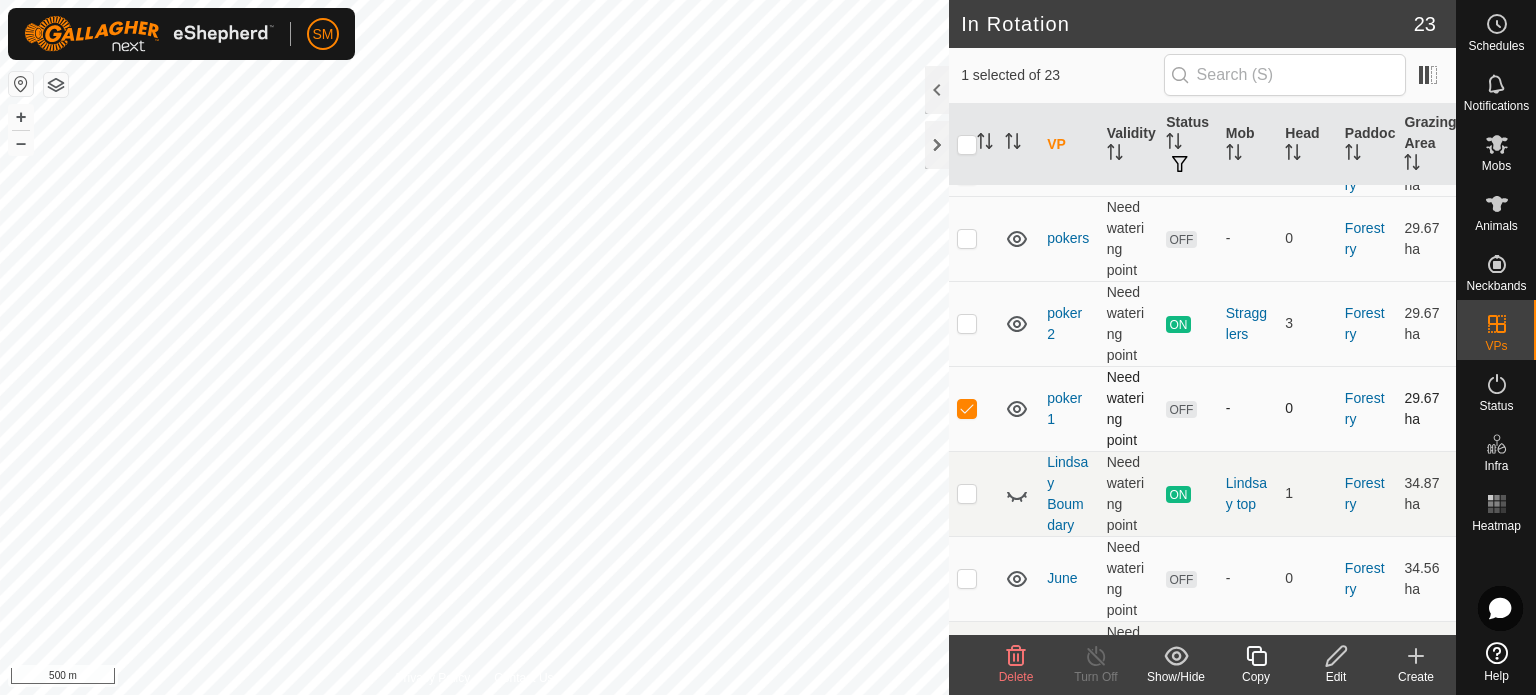 click at bounding box center (973, 408) 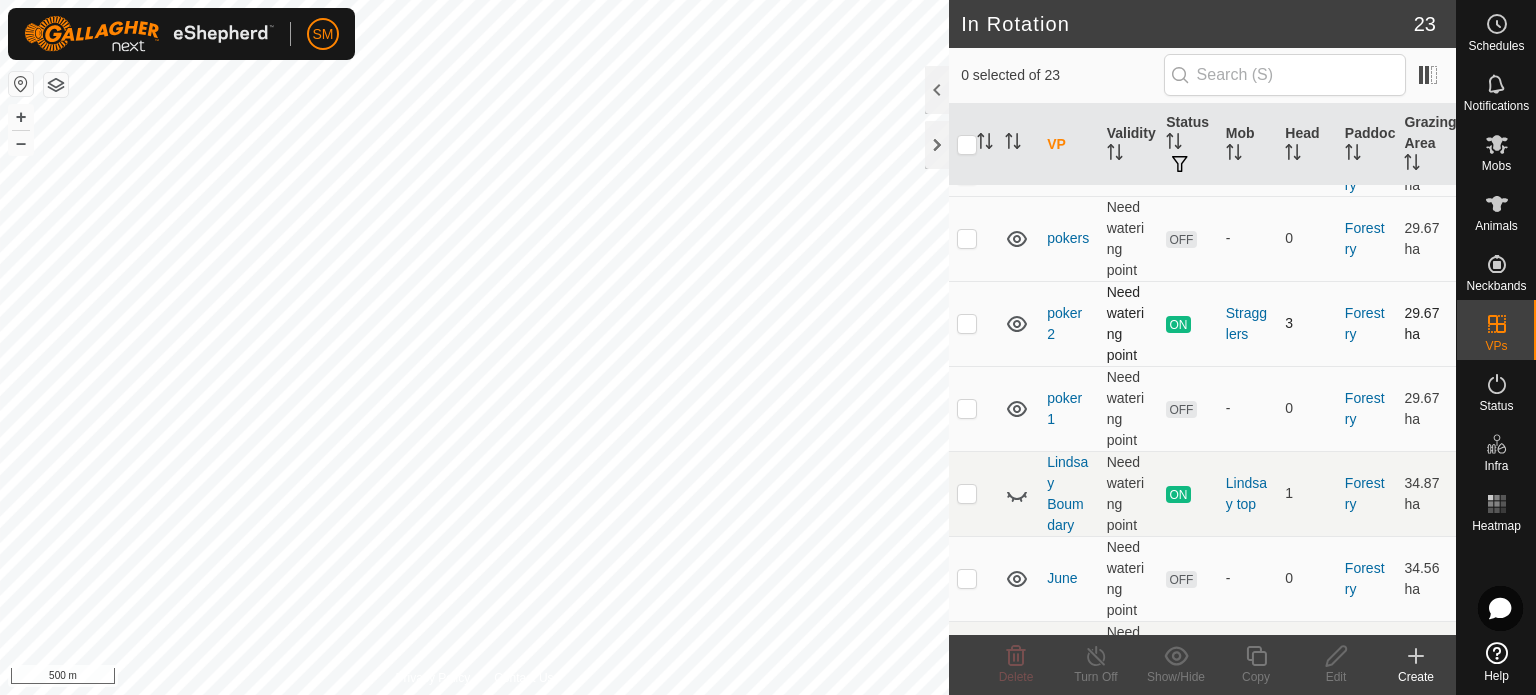 click at bounding box center (967, 323) 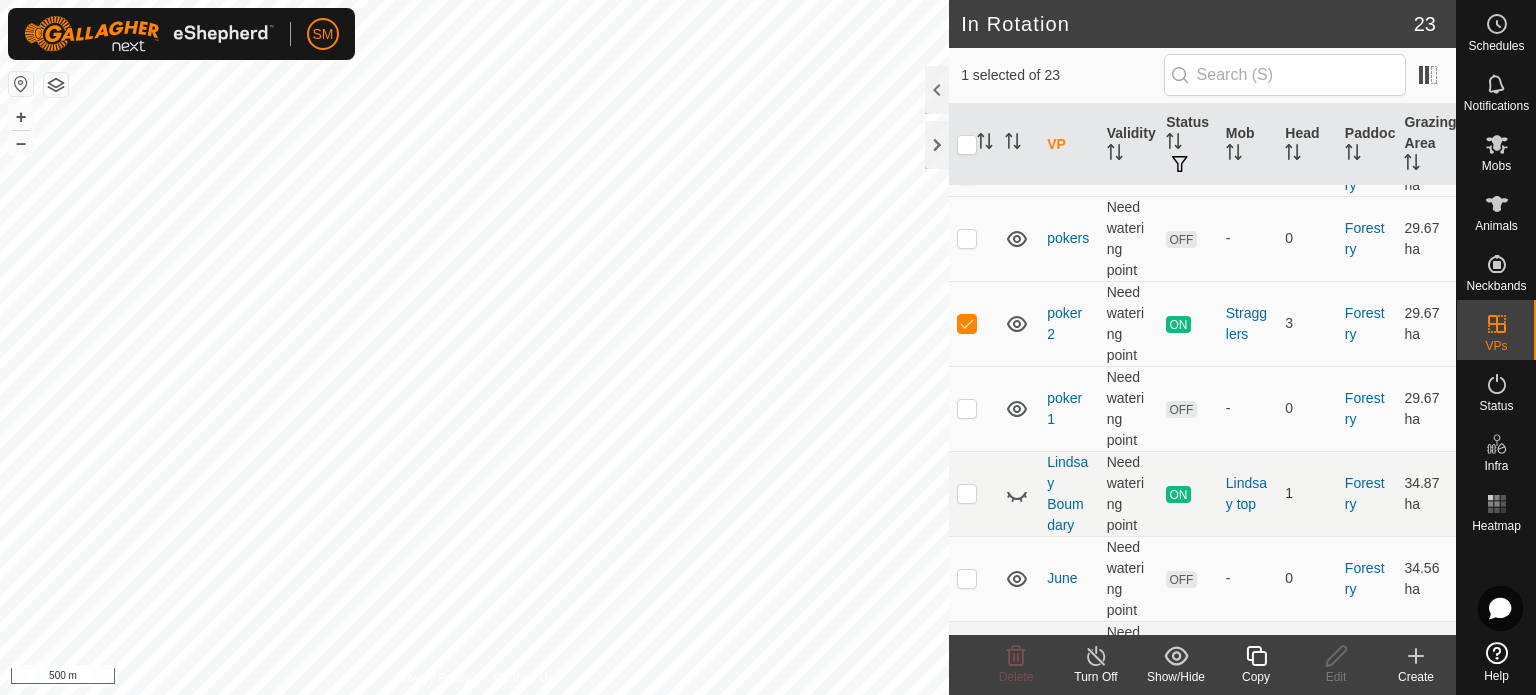 click 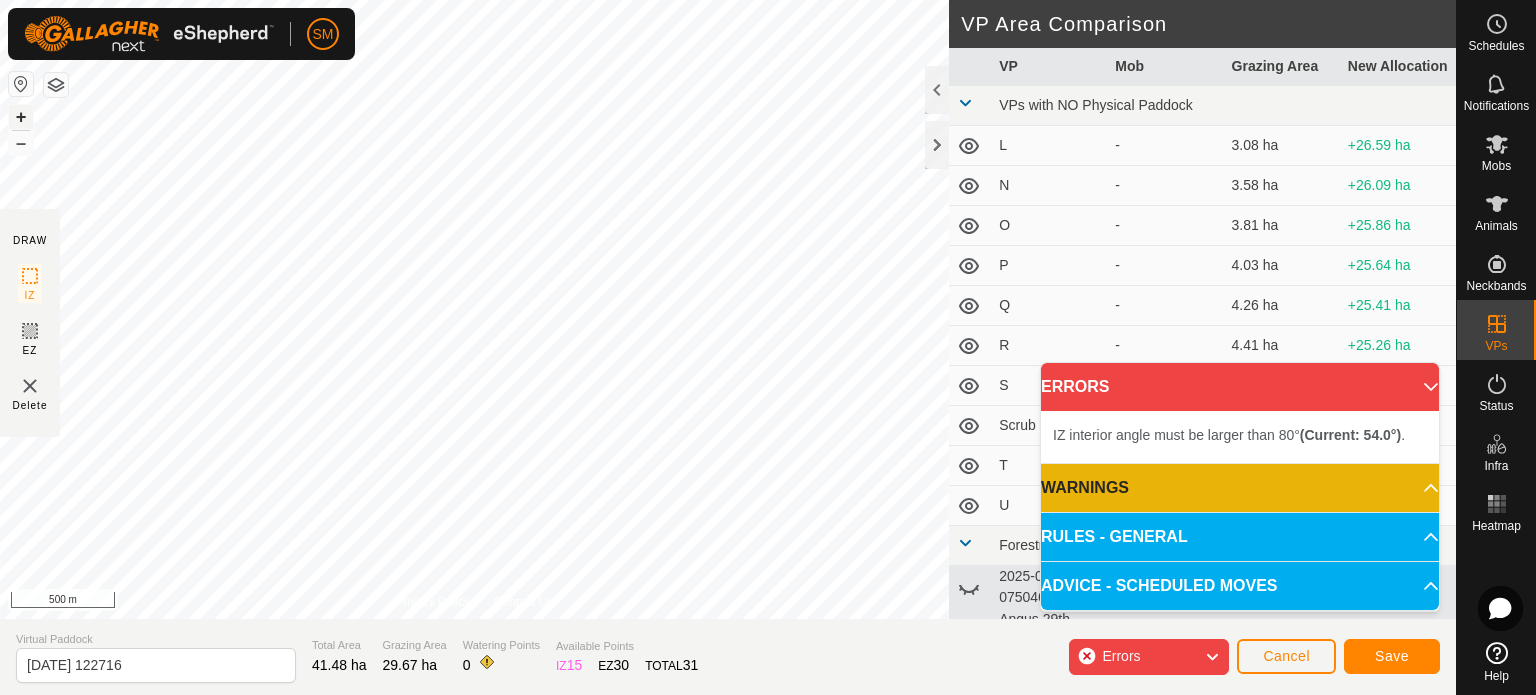 click on "+" at bounding box center (21, 117) 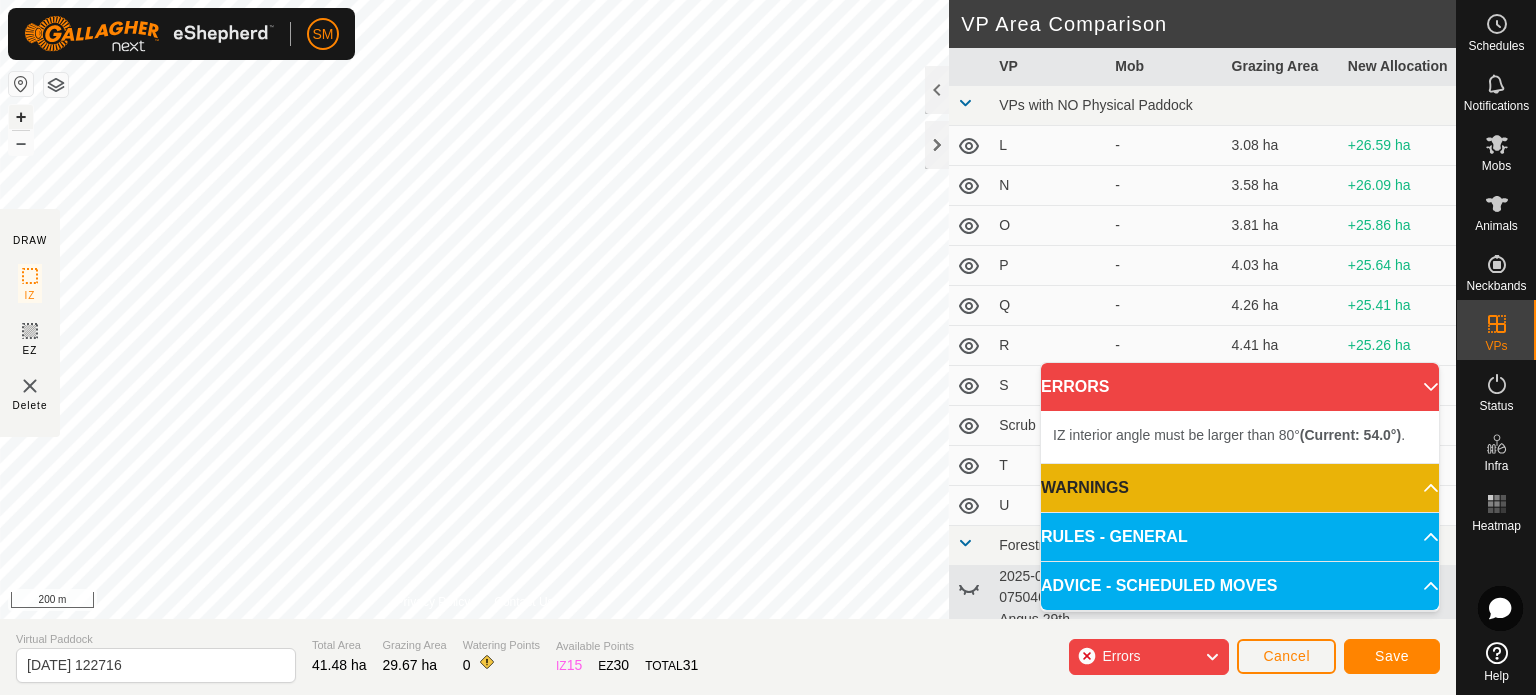 click on "+" at bounding box center [21, 117] 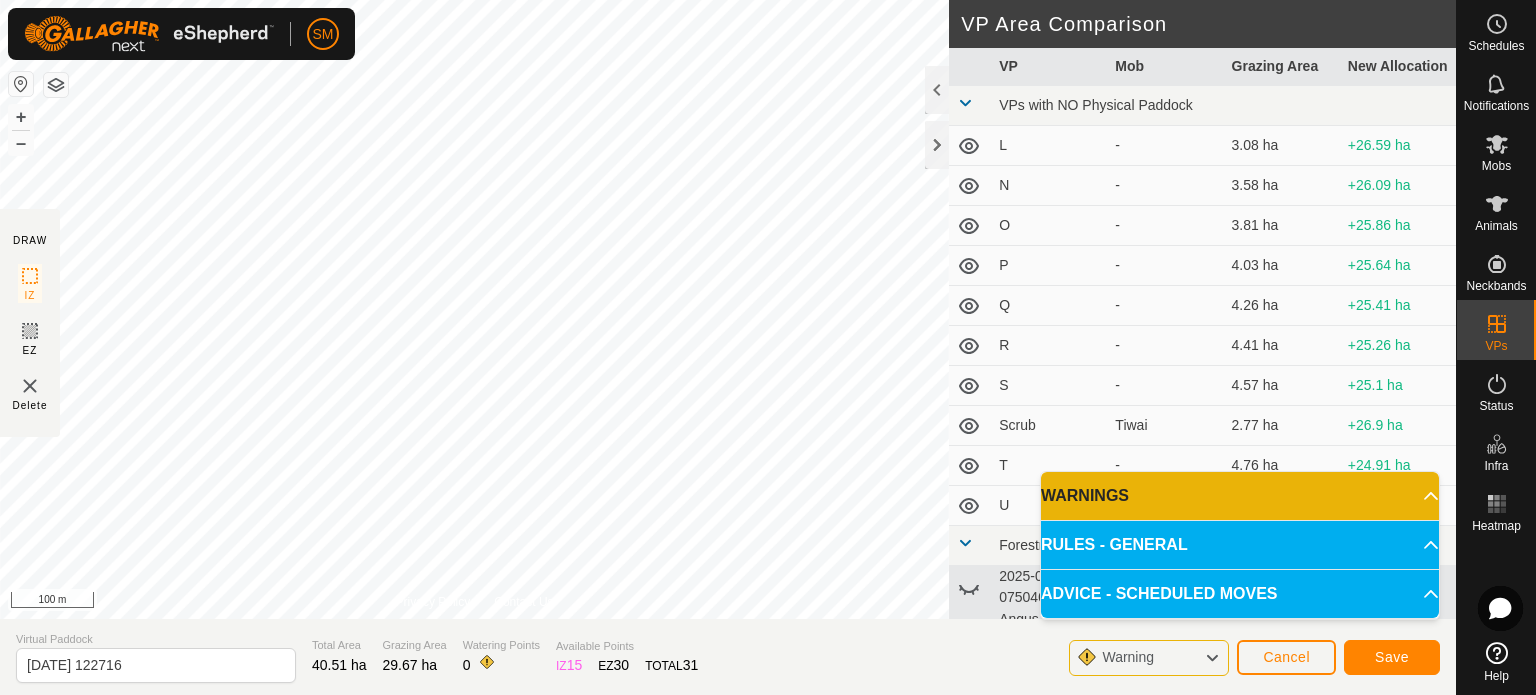 click on "DRAW IZ EZ Delete Privacy Policy Contact Us IZ interior angle must be larger than 80°  (Current: 49.4°) . + – ⇧ i 100 m VP Area Comparison     VP   Mob   Grazing Area   New Allocation  VPs with NO Physical Paddock  L  -  3.08 ha  +26.59 ha  N  -  3.58 ha  +26.09 ha  O  -  3.81 ha  +25.86 ha  P  -  4.03 ha  +25.64 ha  Q  -  4.26 ha  +25.41 ha  R  -  4.41 ha  +25.26 ha  S  -  4.57 ha  +25.1 ha  Scrub   Tiwai    2.77 ha  +26.9 ha  T  -  4.76 ha  +24.91 ha  U  -  4.98 ha  +24.69 ha Forestry  [DATE] 075046 bb   2 Mobs   40.82 ha  -11.15 ha  Angus 29th [MONTH]   Lindsay top   70.63 ha  -40.96 ha  green gully   Mob angus   19.57 ha  +10.1 ha  [MONTH]  -  34.56 ha  -4.89 ha  Lindsay Boumdary   Lindsay top   34.87 ha  -5.2 ha  poker 1  -  29.67 ha   -   pokers  -  29.67 ha   -   sunny  -  216.63 ha  -186.96 ha  sunny 1  -  152.52 ha  -122.85 ha  Sunny Top  -  31.19 ha  -1.52 ha  sunny top 1  -  42.03 ha  -12.36 ha  tress 5th [MONTH]   Lindsay top   17.86 ha  +11.81 ha Virtual Paddock [DATE] Total Area 0 30" 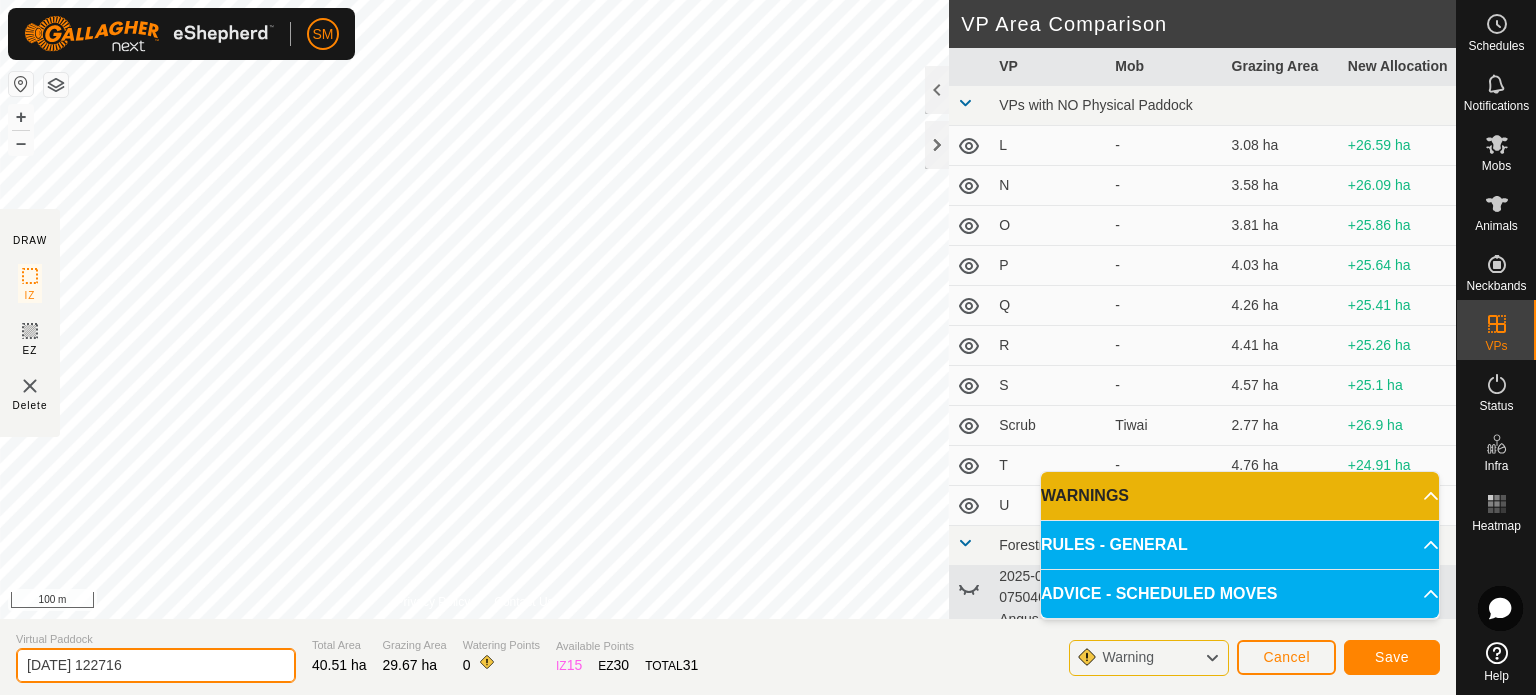 click on "[DATE] 122716" 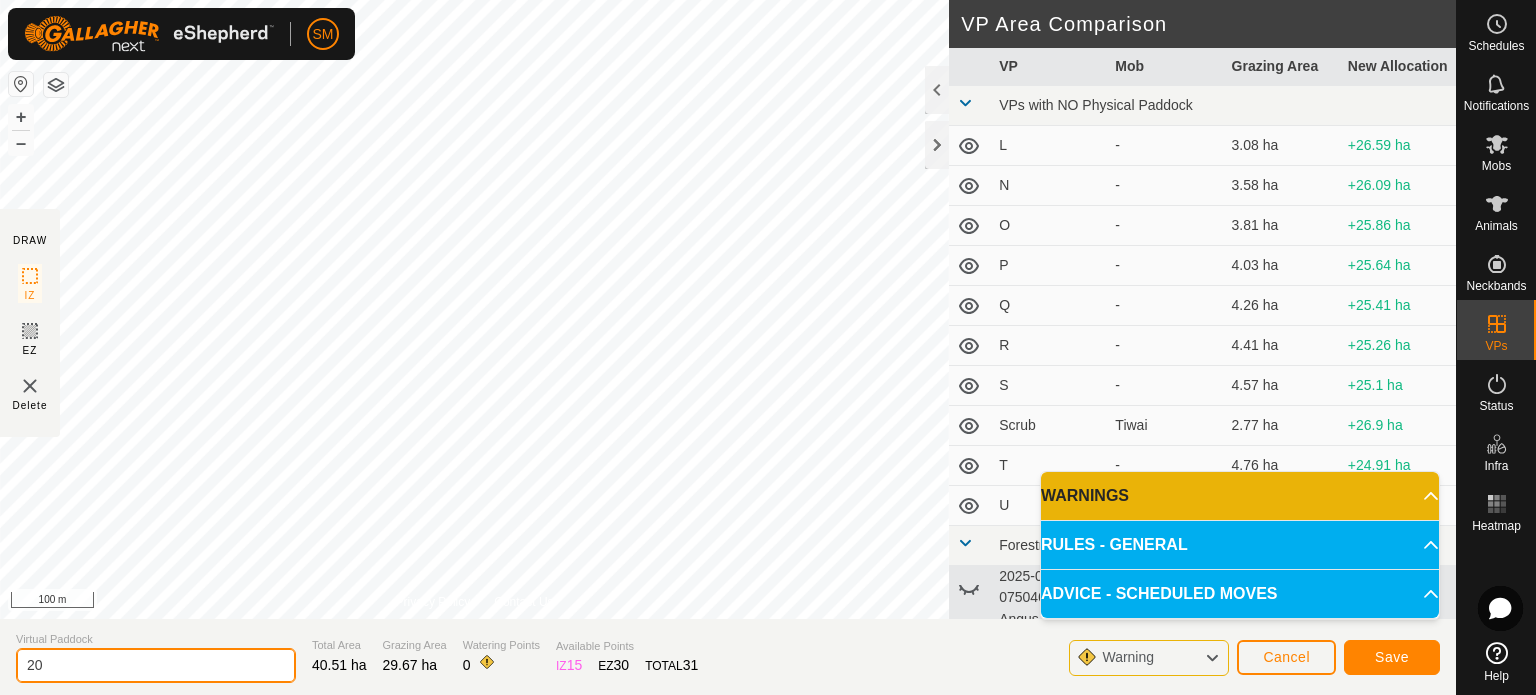 type on "2" 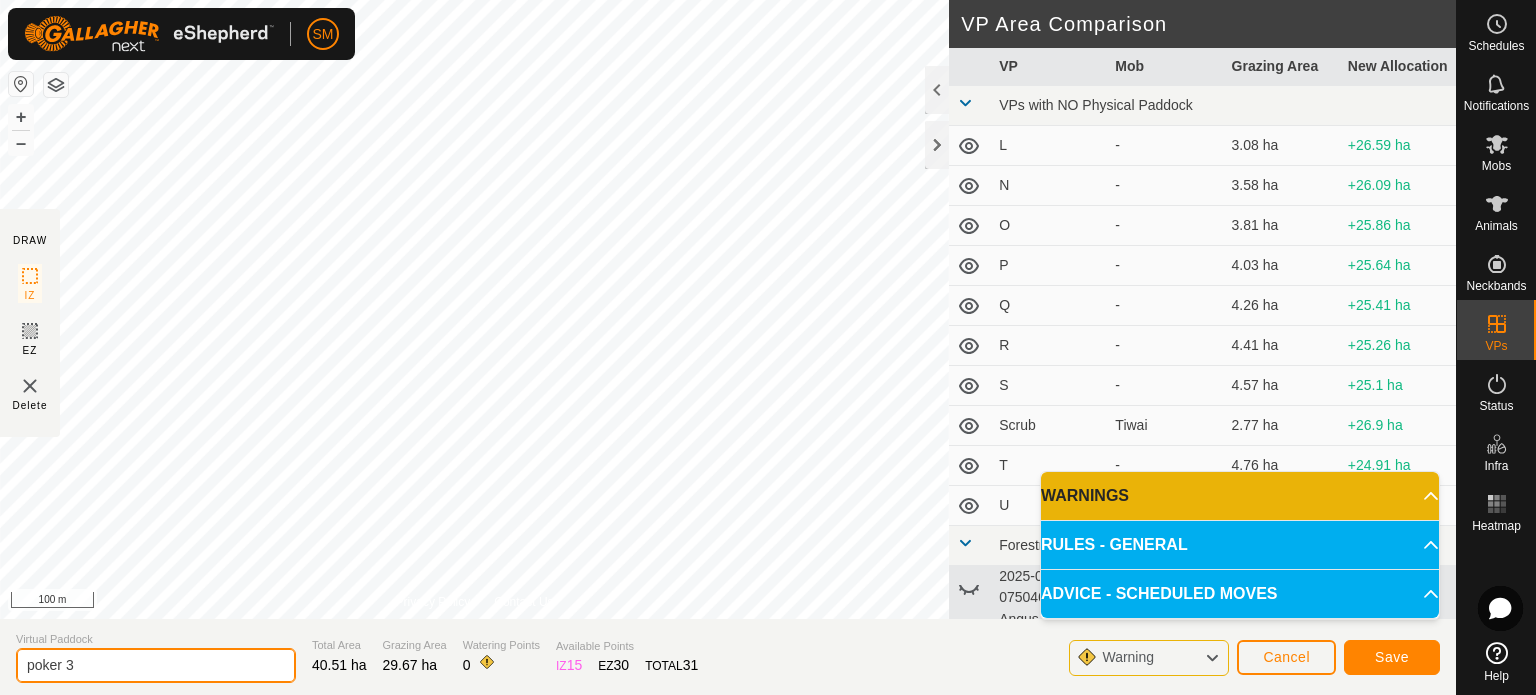 type on "poker 3" 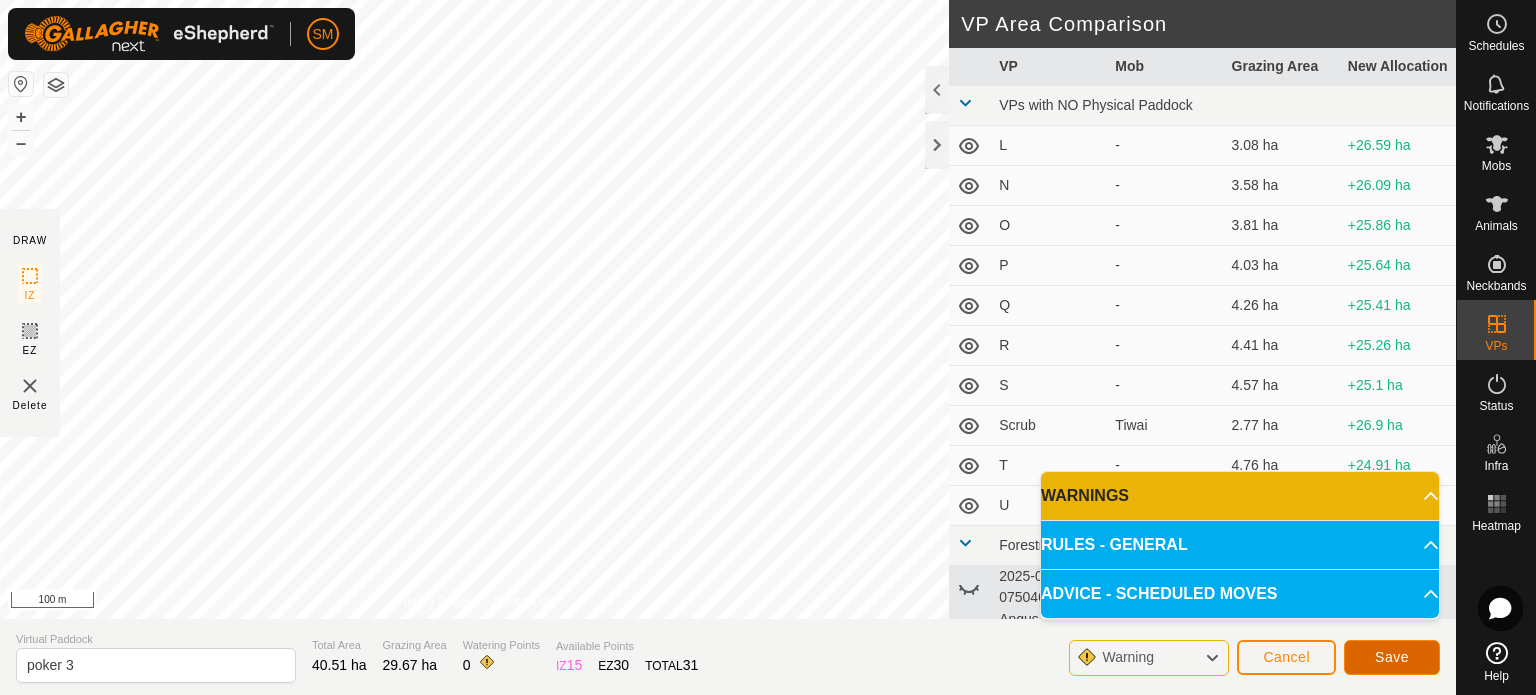 click on "Save" 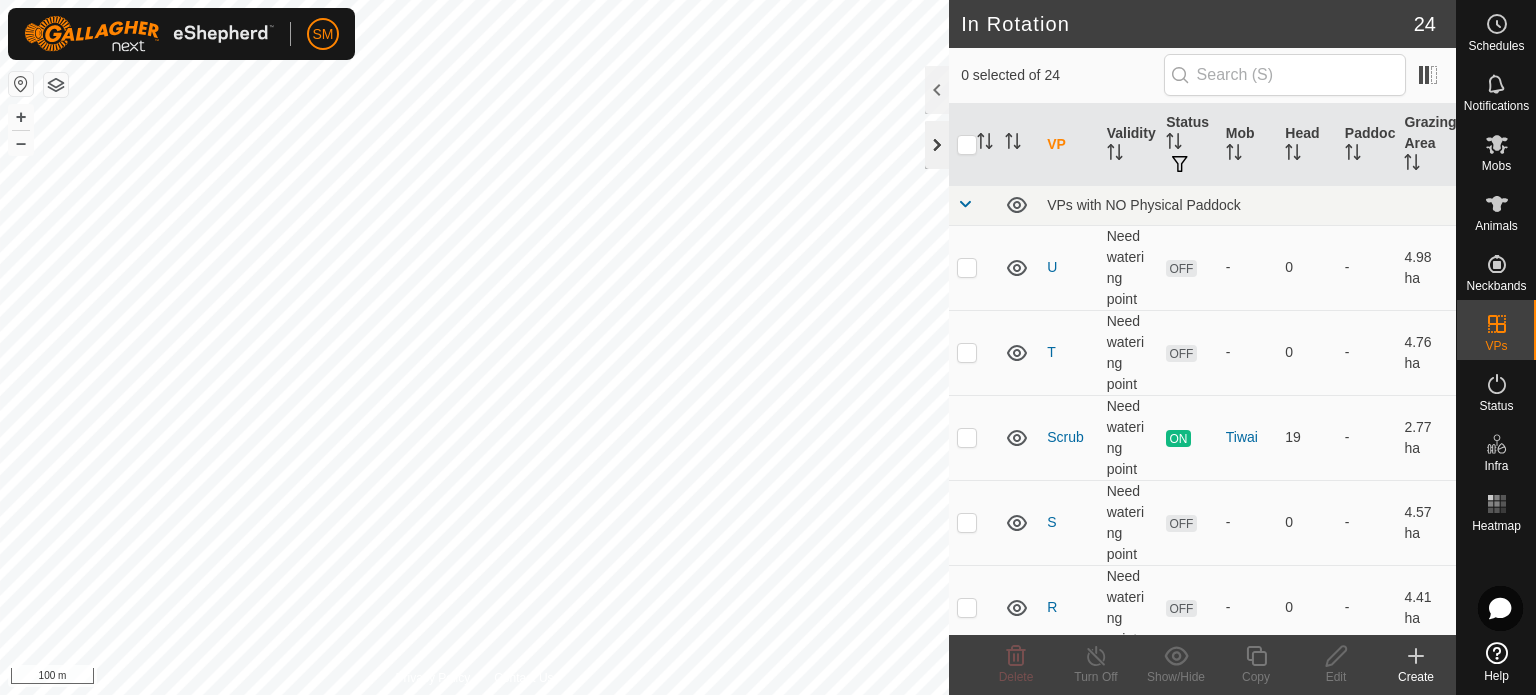 click 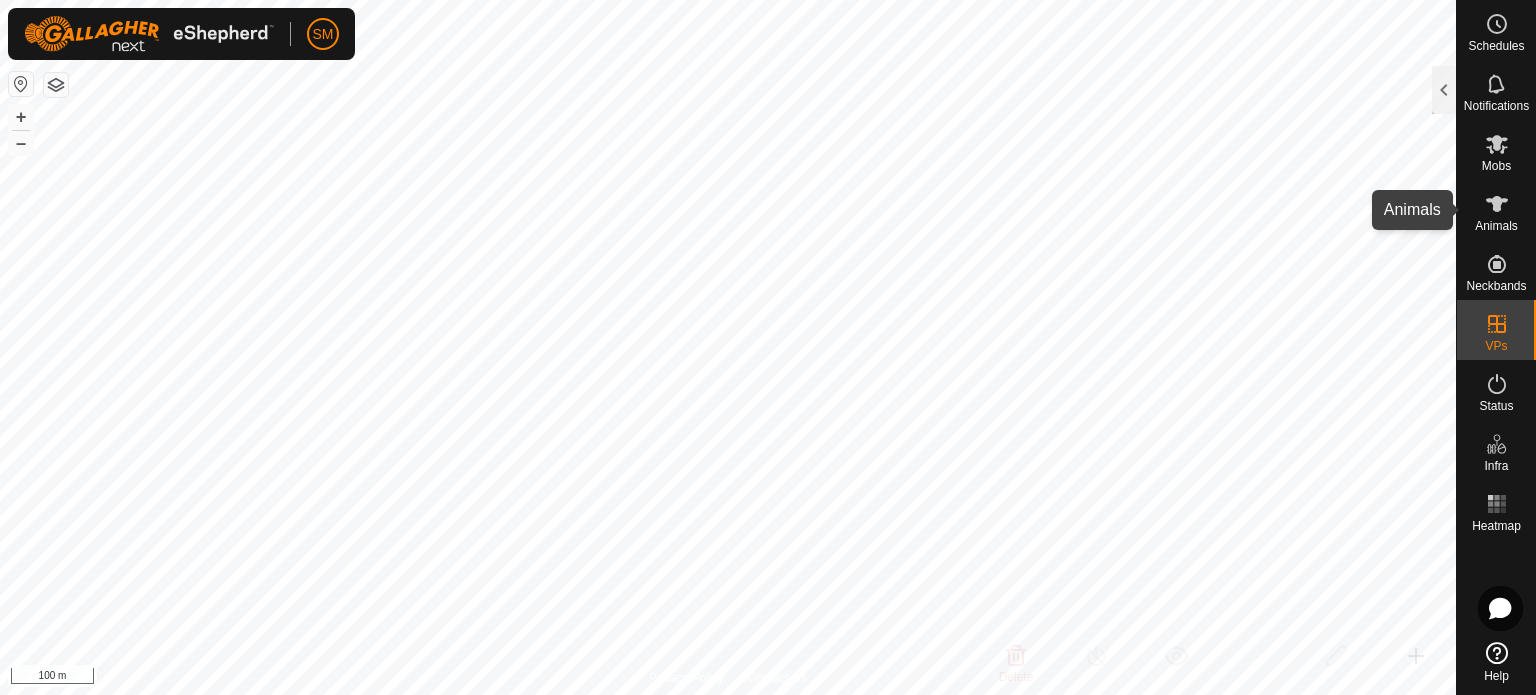 click 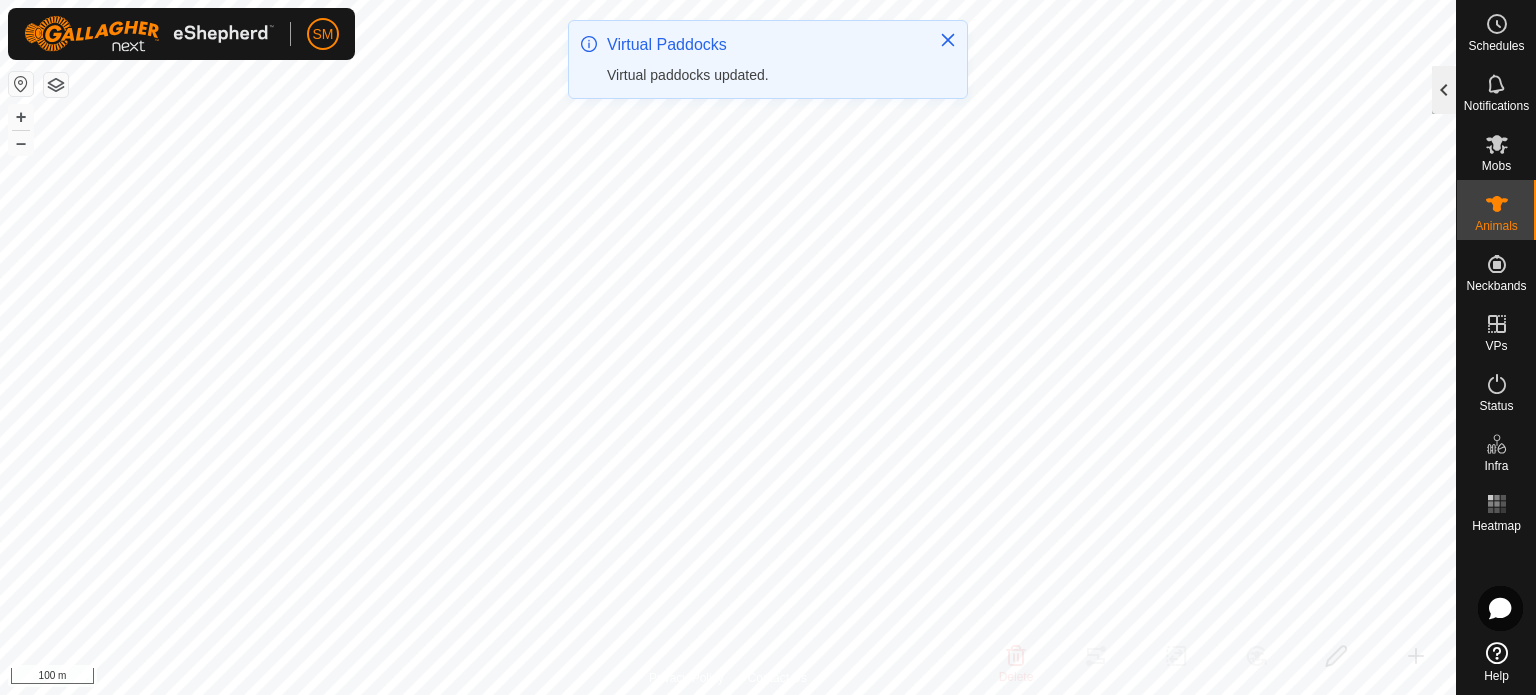 click 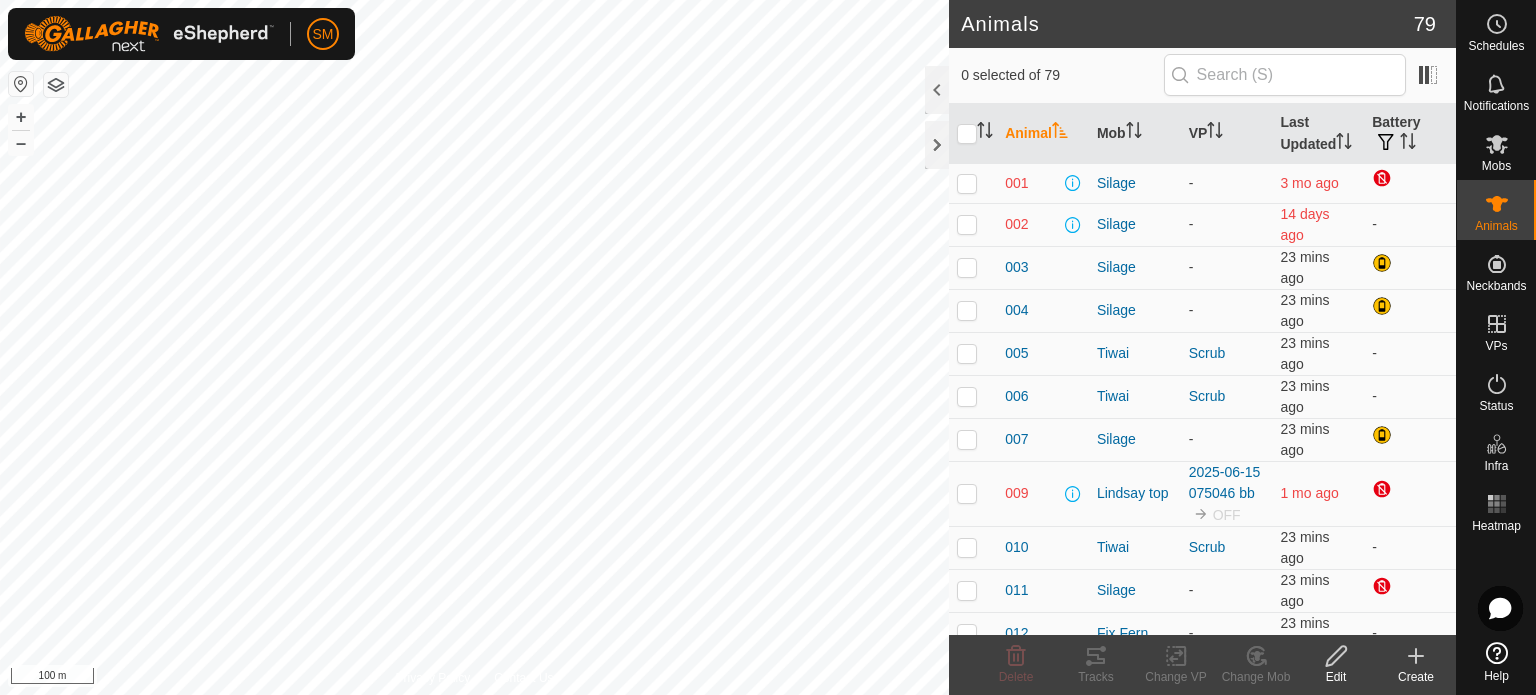 click at bounding box center [973, 134] 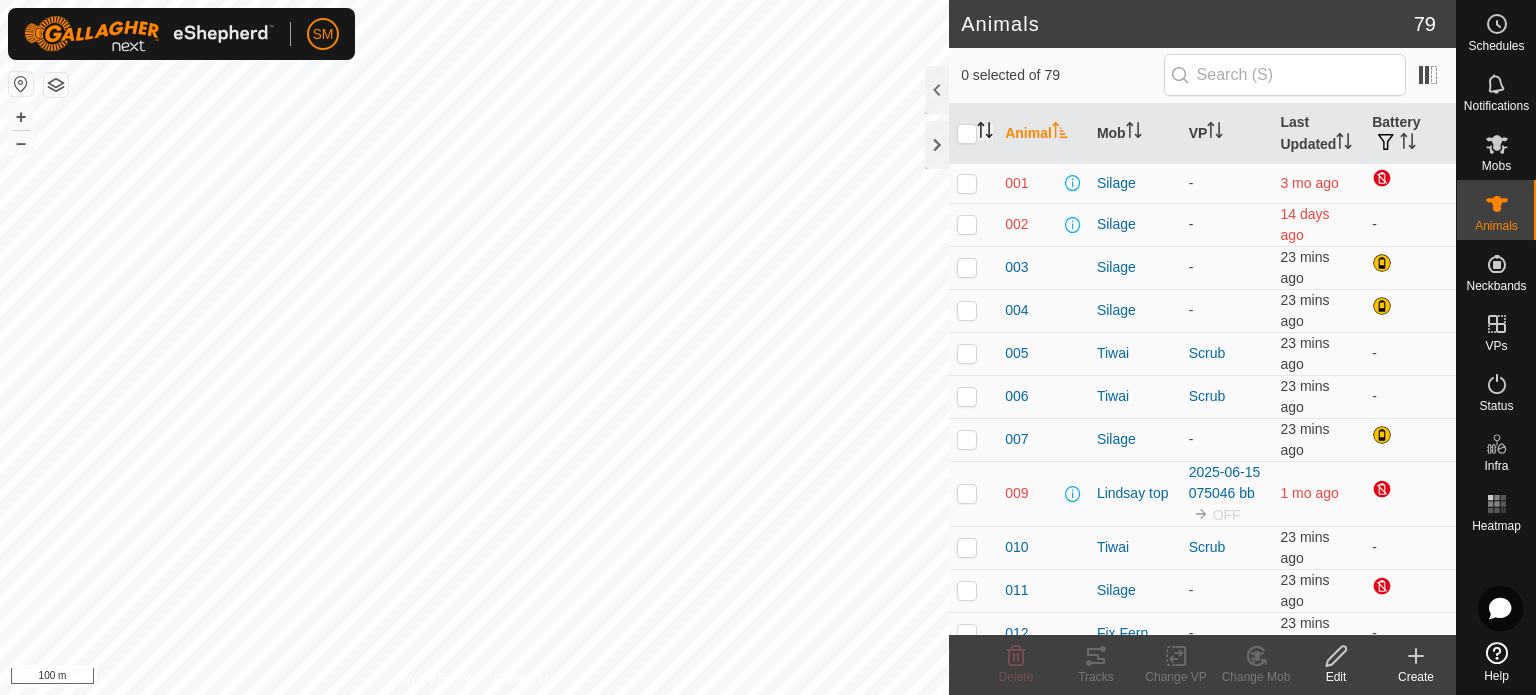 click 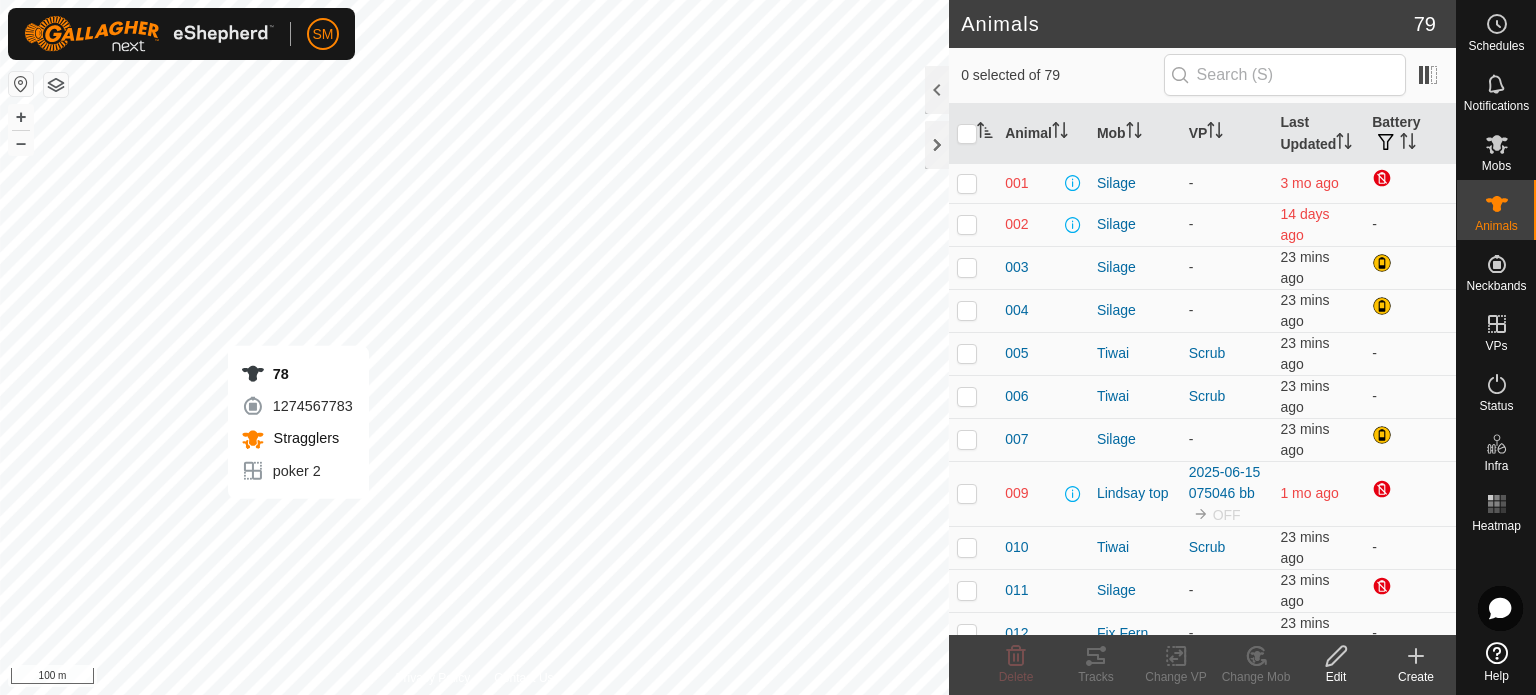 checkbox on "true" 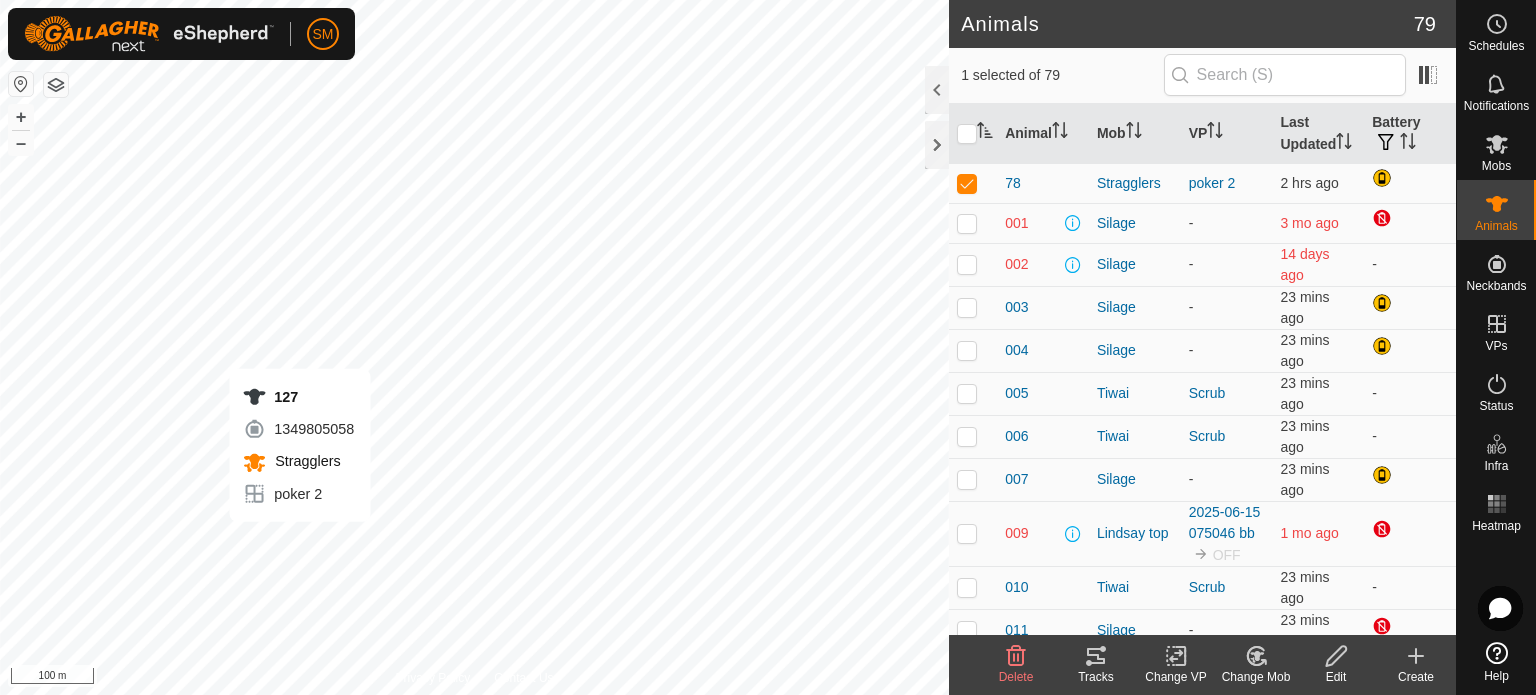 checkbox on "true" 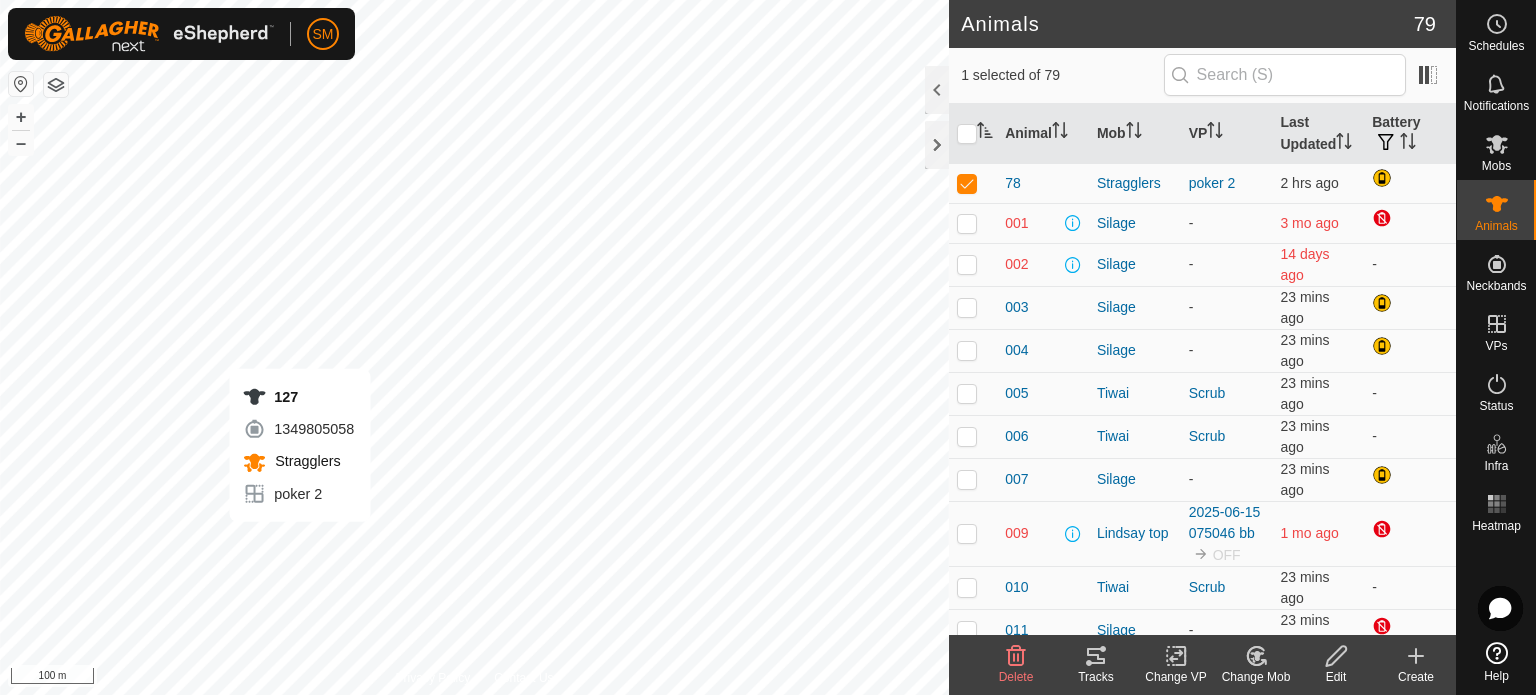 checkbox on "false" 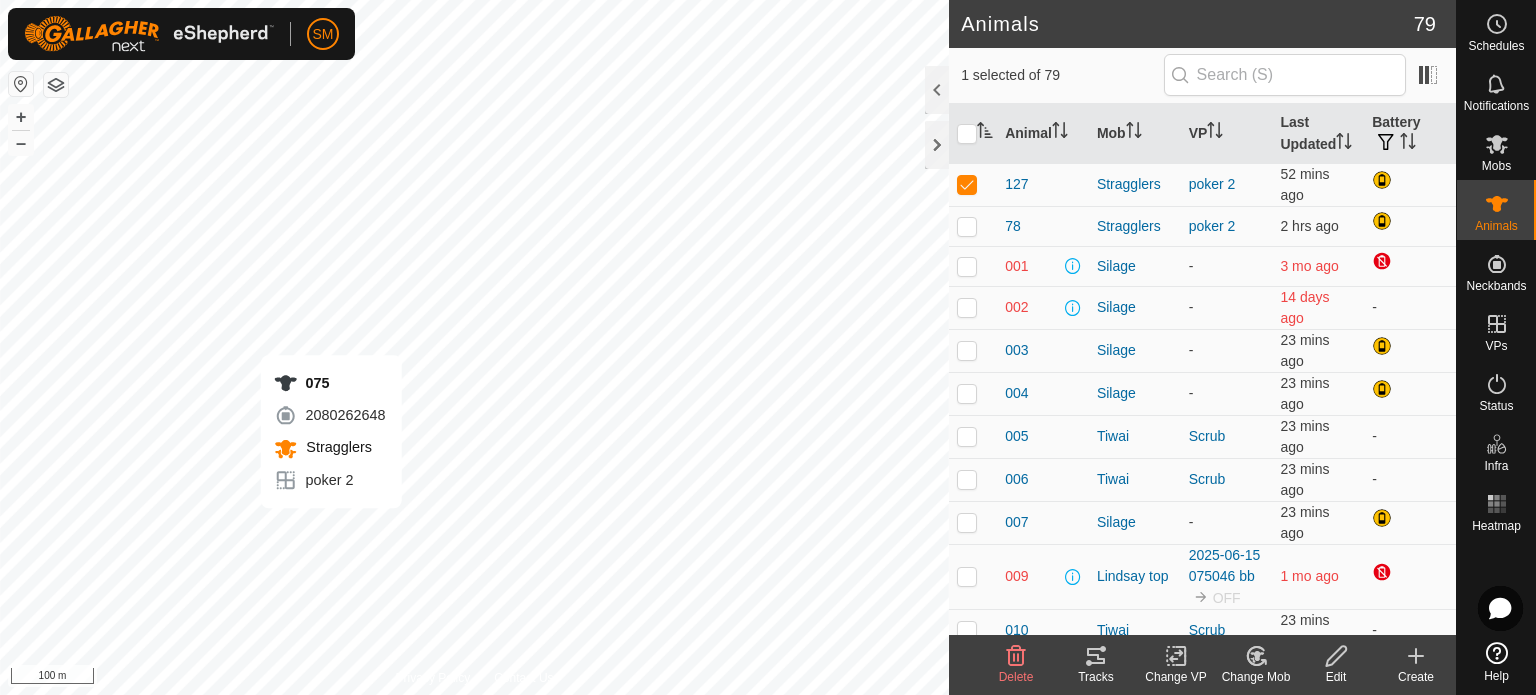 checkbox on "true" 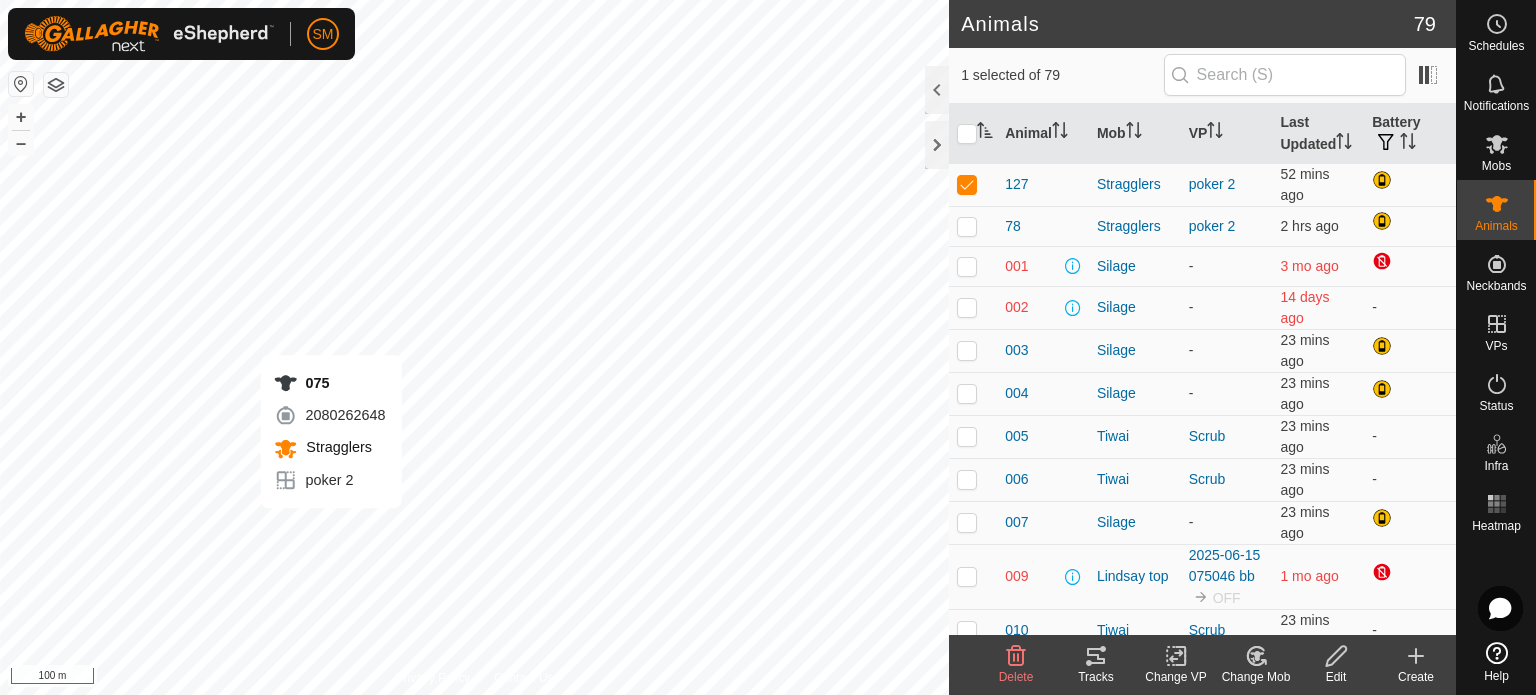 checkbox on "false" 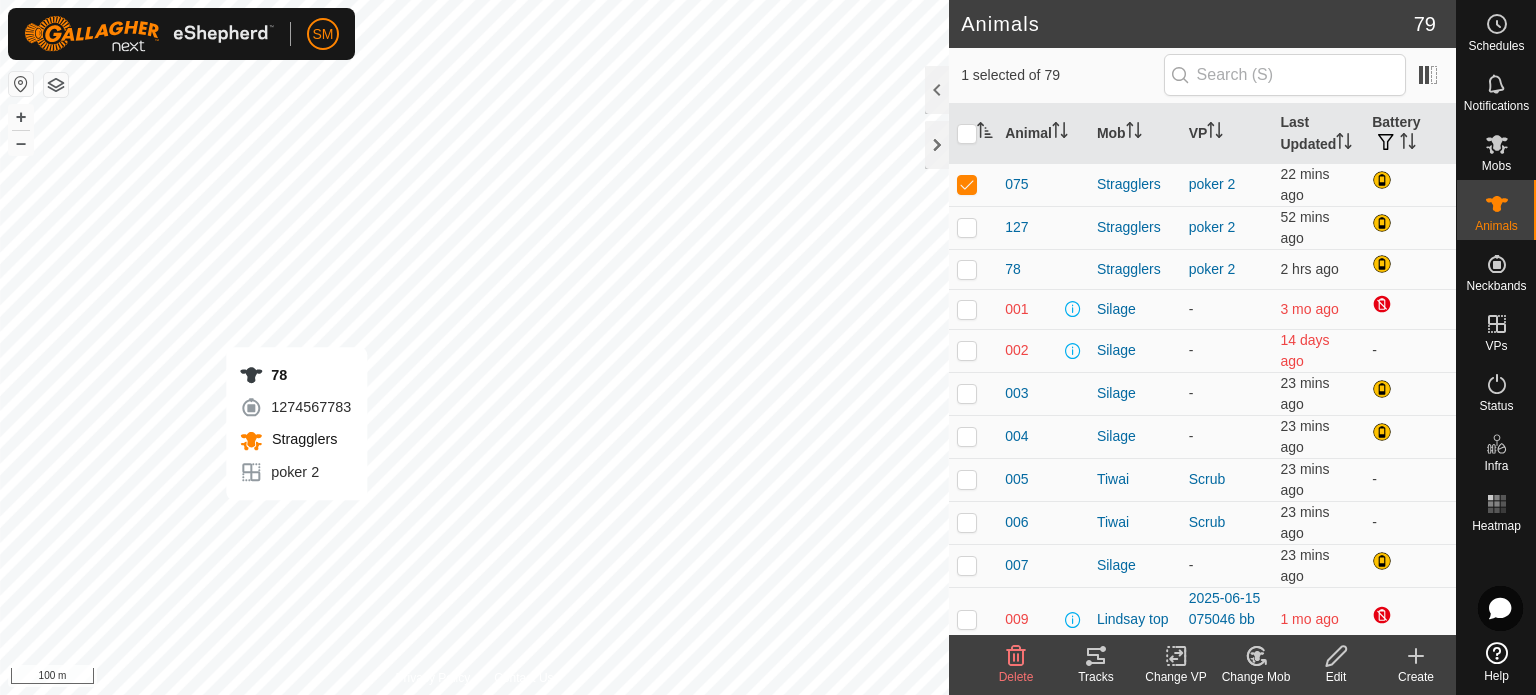checkbox on "true" 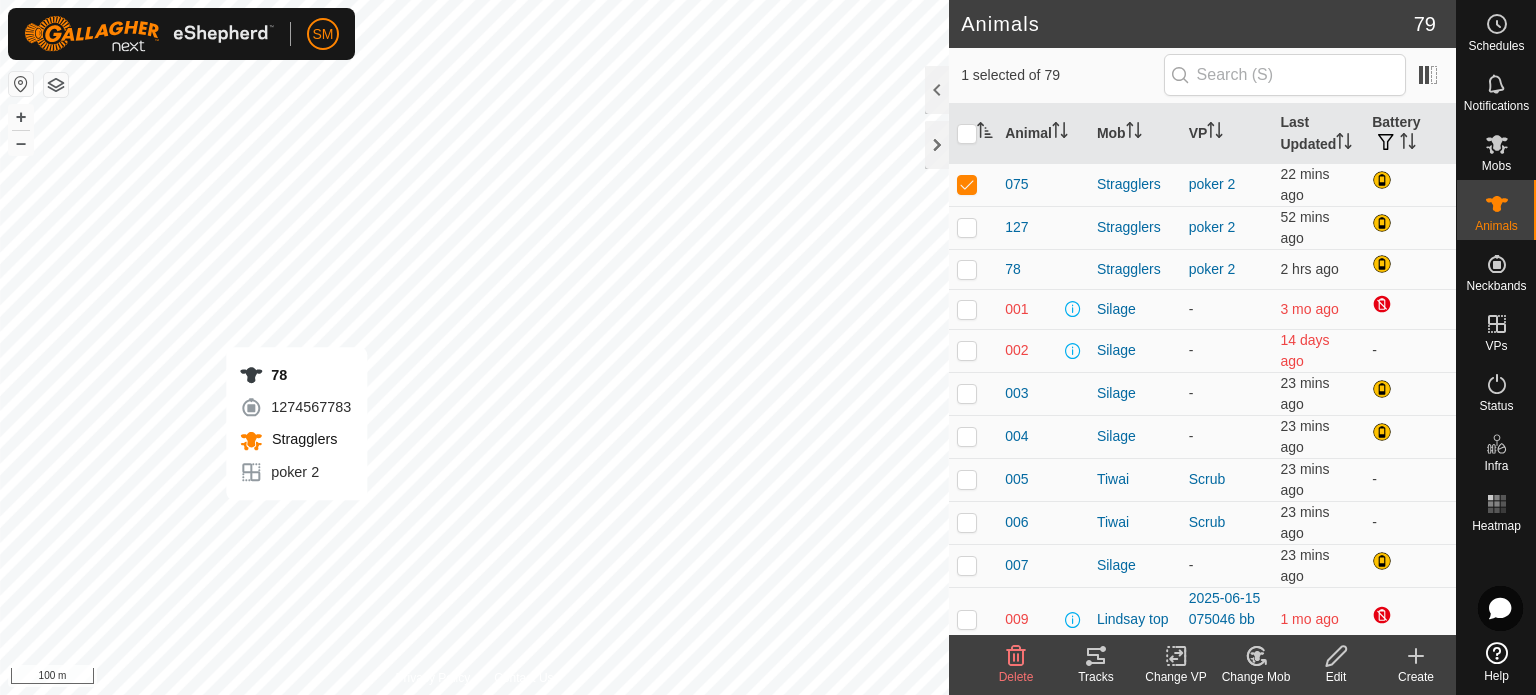 checkbox on "false" 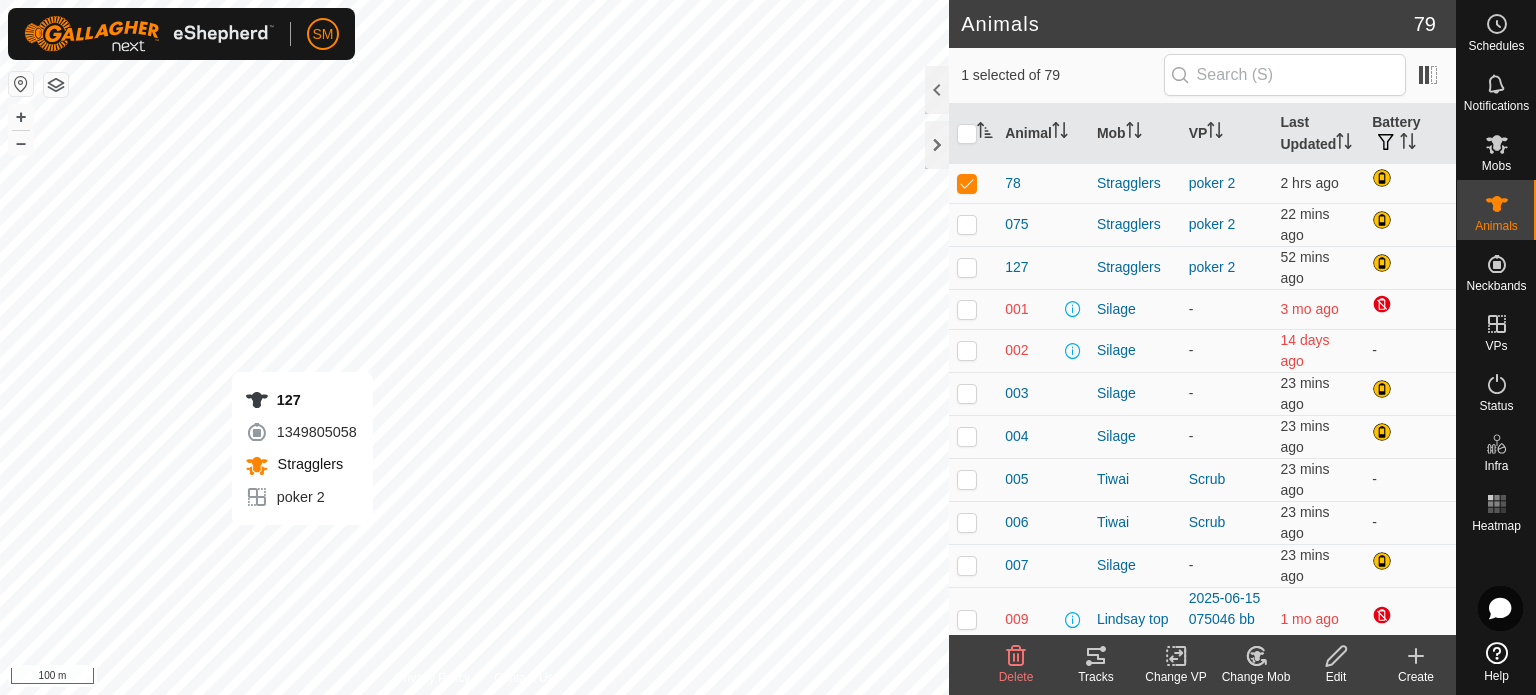 checkbox on "true" 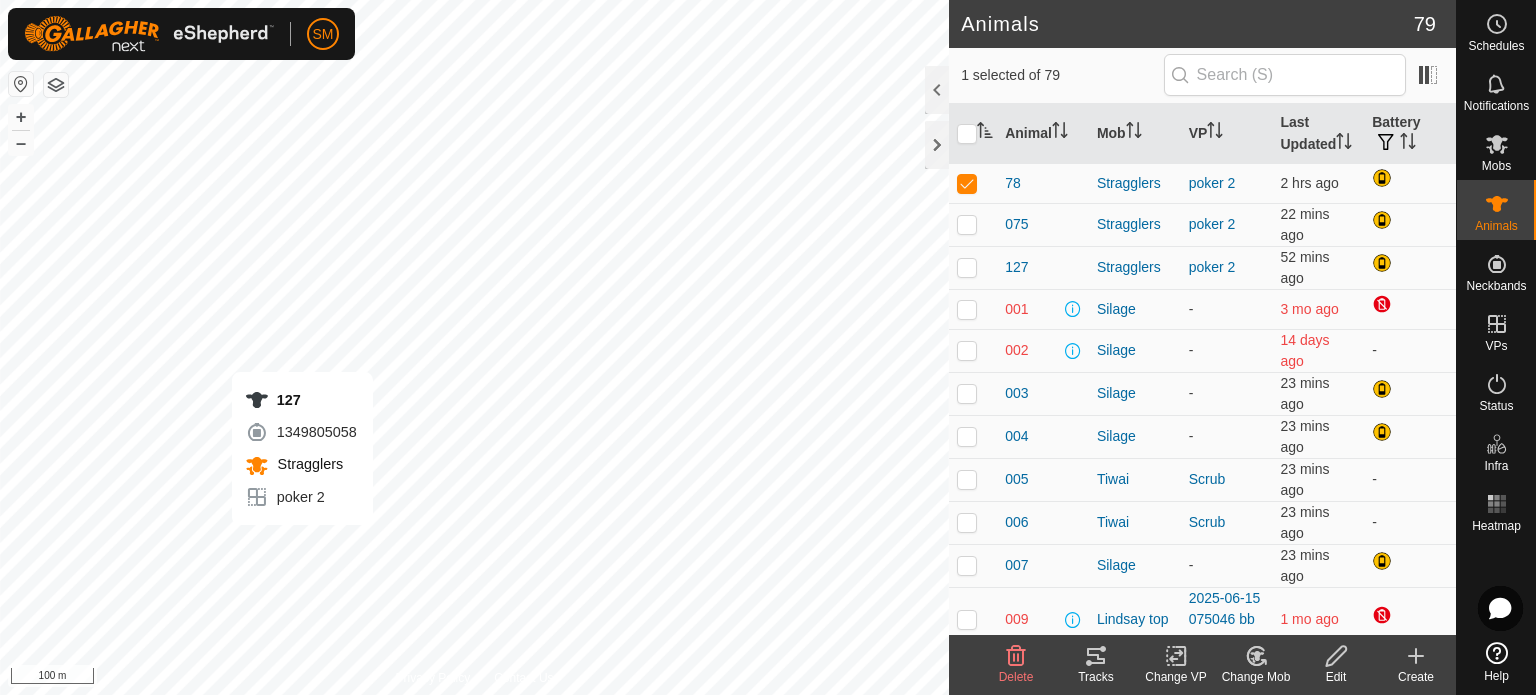 checkbox on "false" 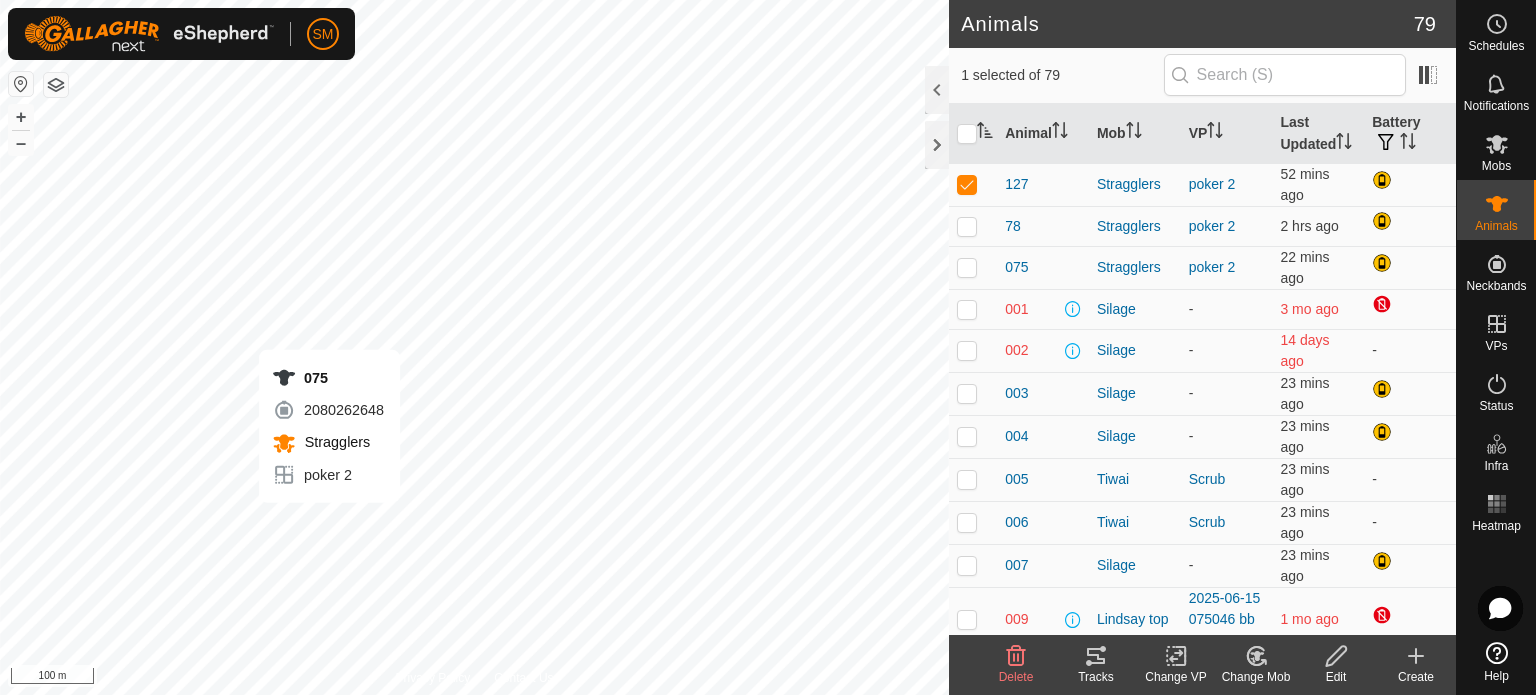 checkbox on "true" 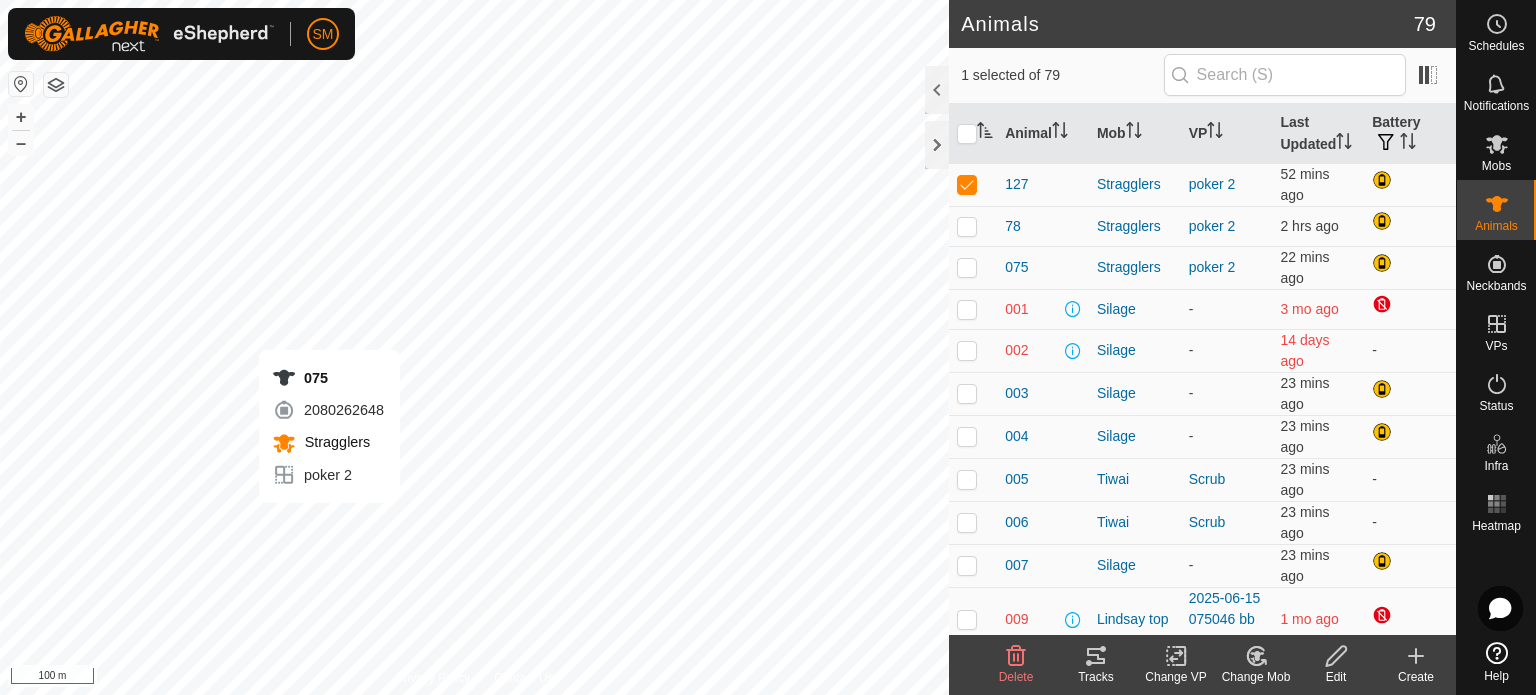 checkbox on "false" 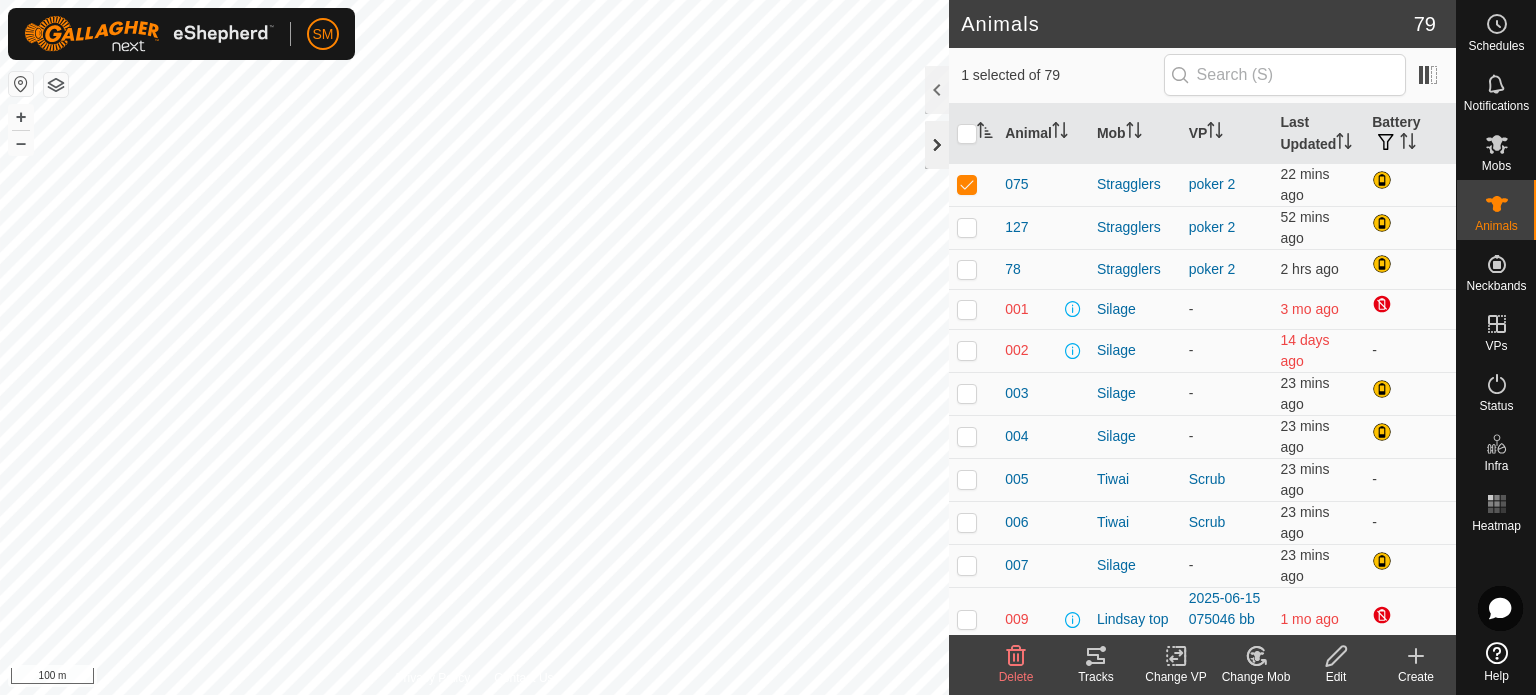 click 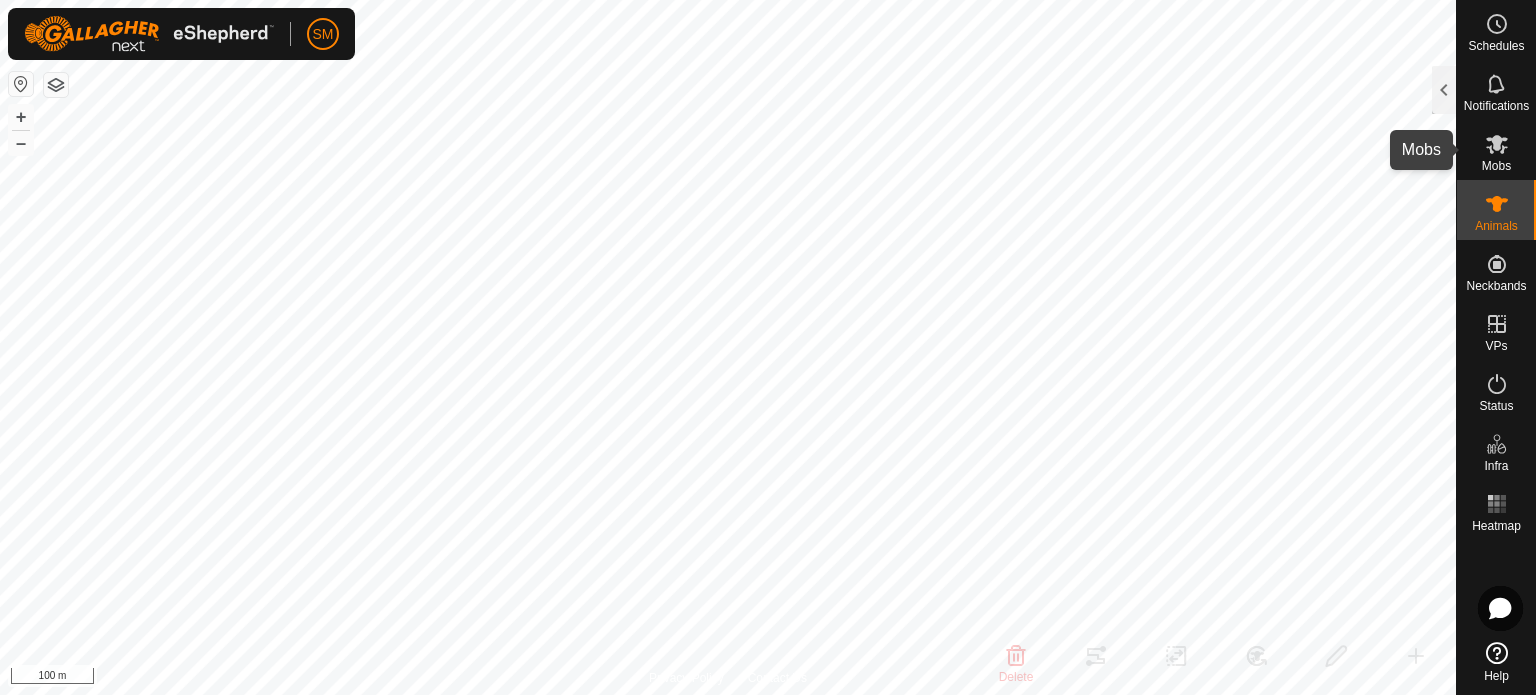 click 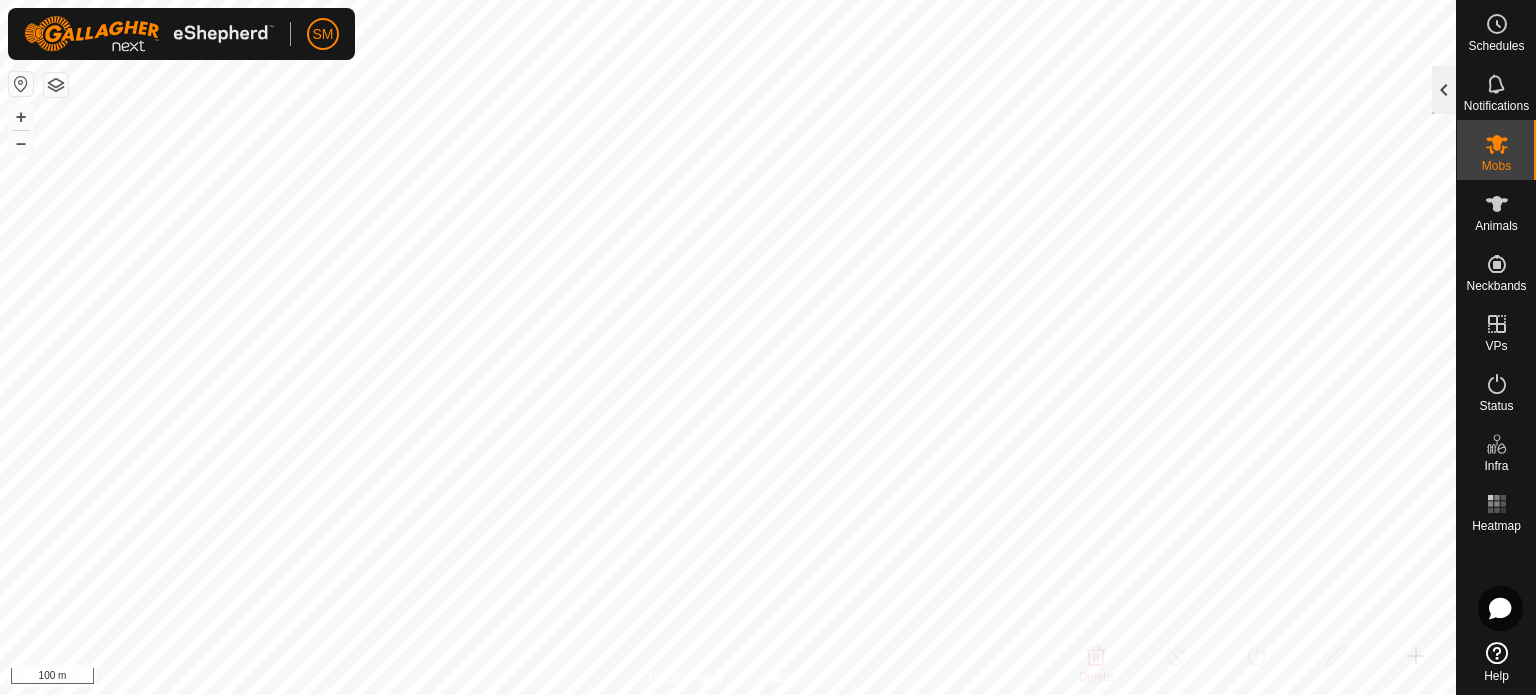 click 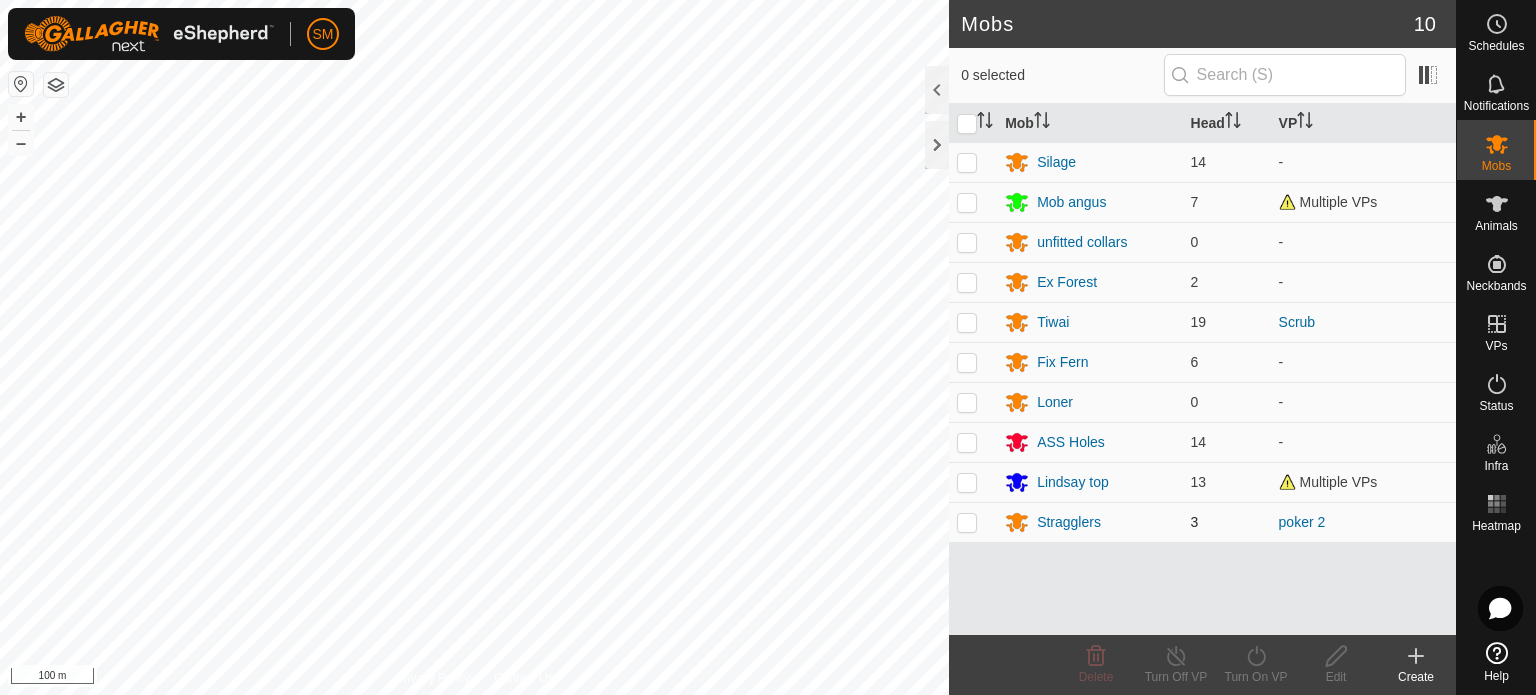 click at bounding box center [967, 522] 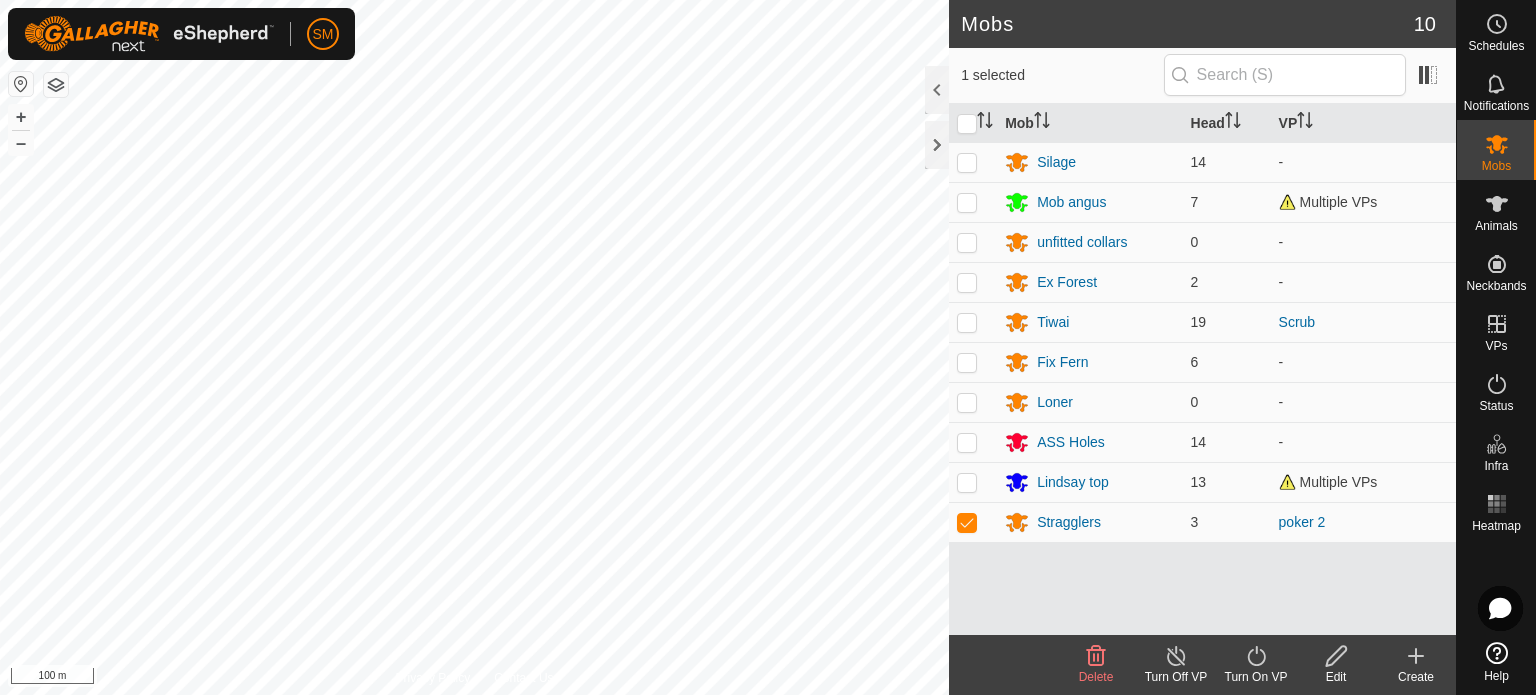 click 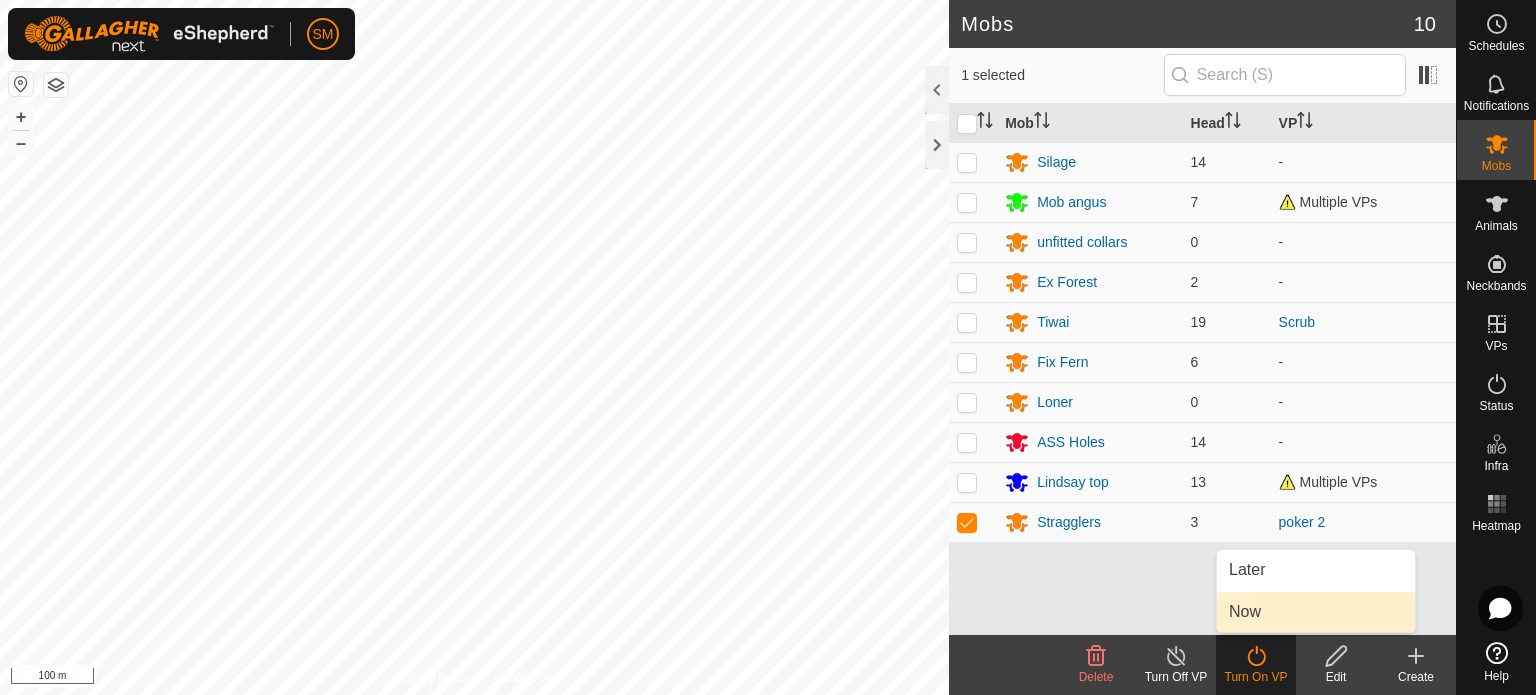 click on "Now" at bounding box center [1316, 612] 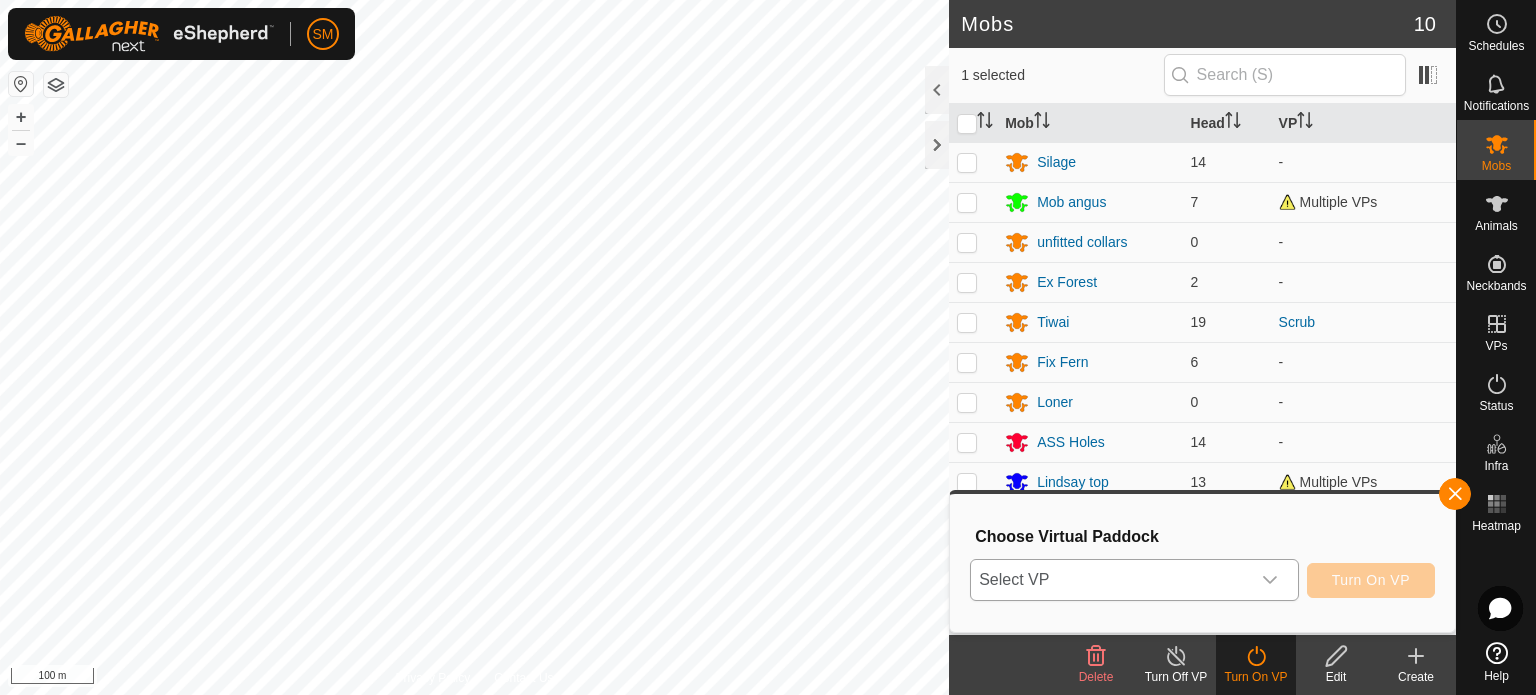 click 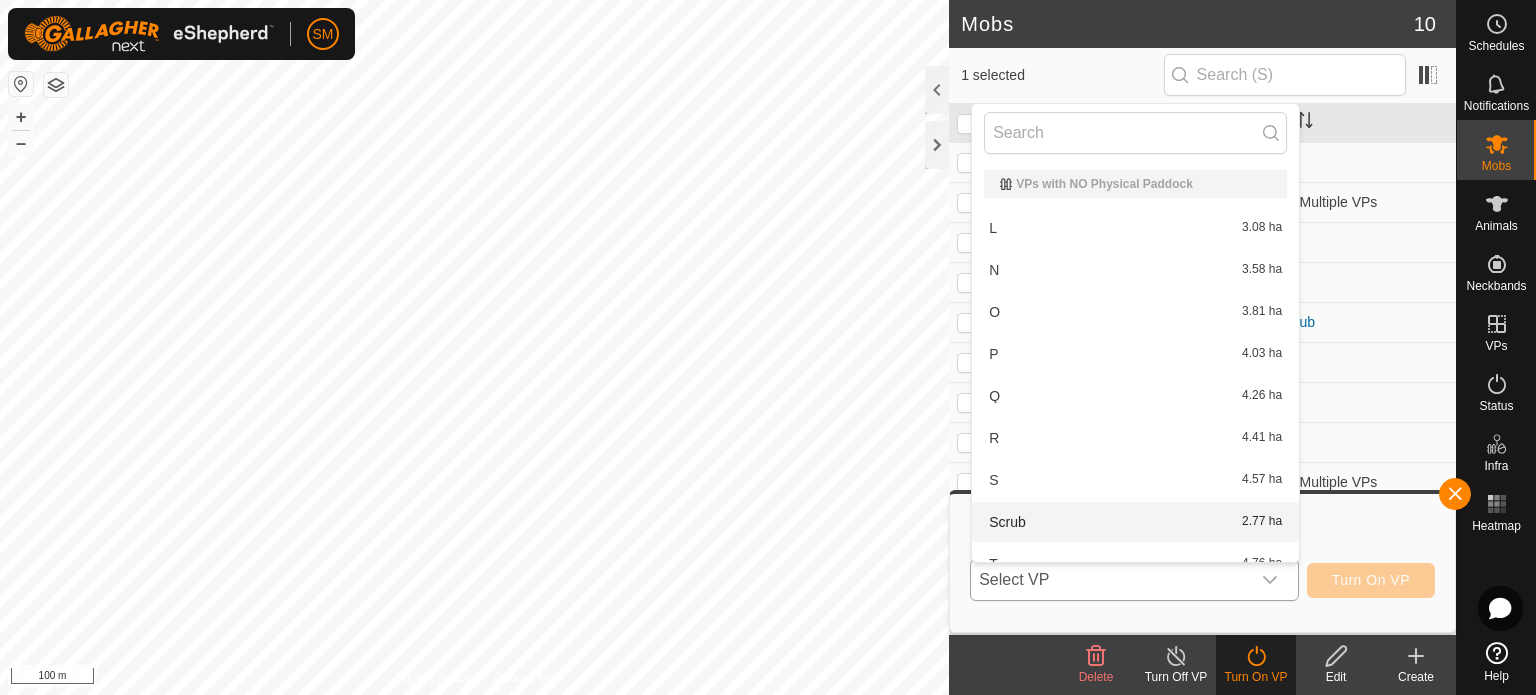 scroll, scrollTop: 22, scrollLeft: 0, axis: vertical 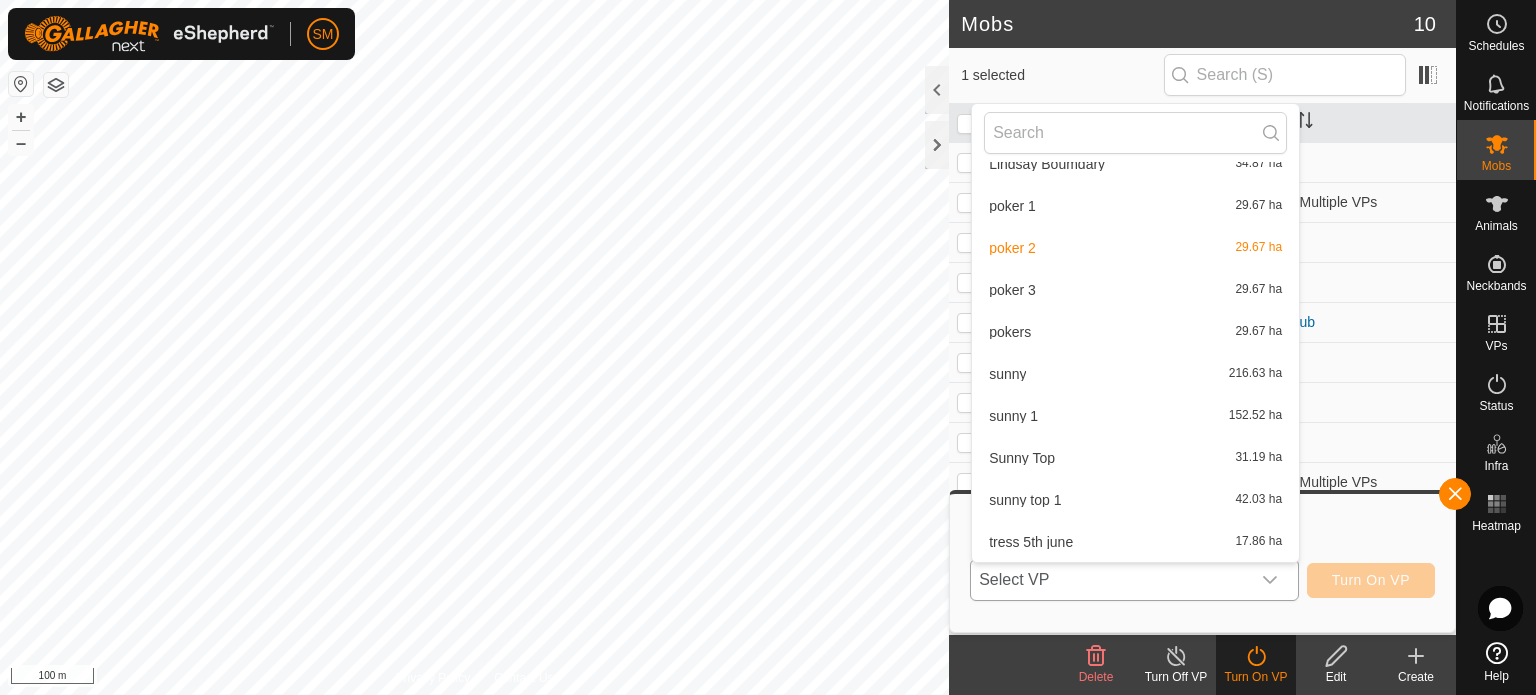 click on "poker 3  29.67 ha" at bounding box center [1135, 290] 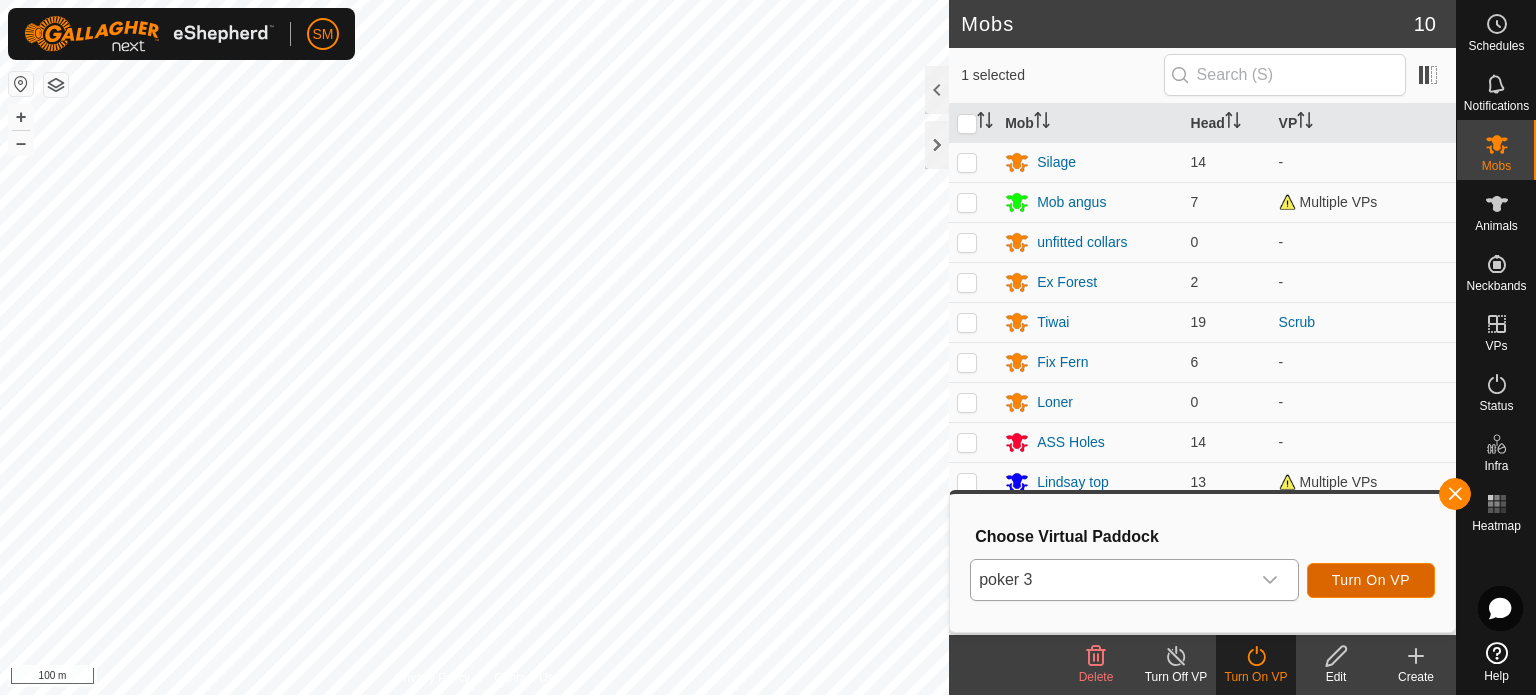 click on "Turn On VP" at bounding box center (1371, 580) 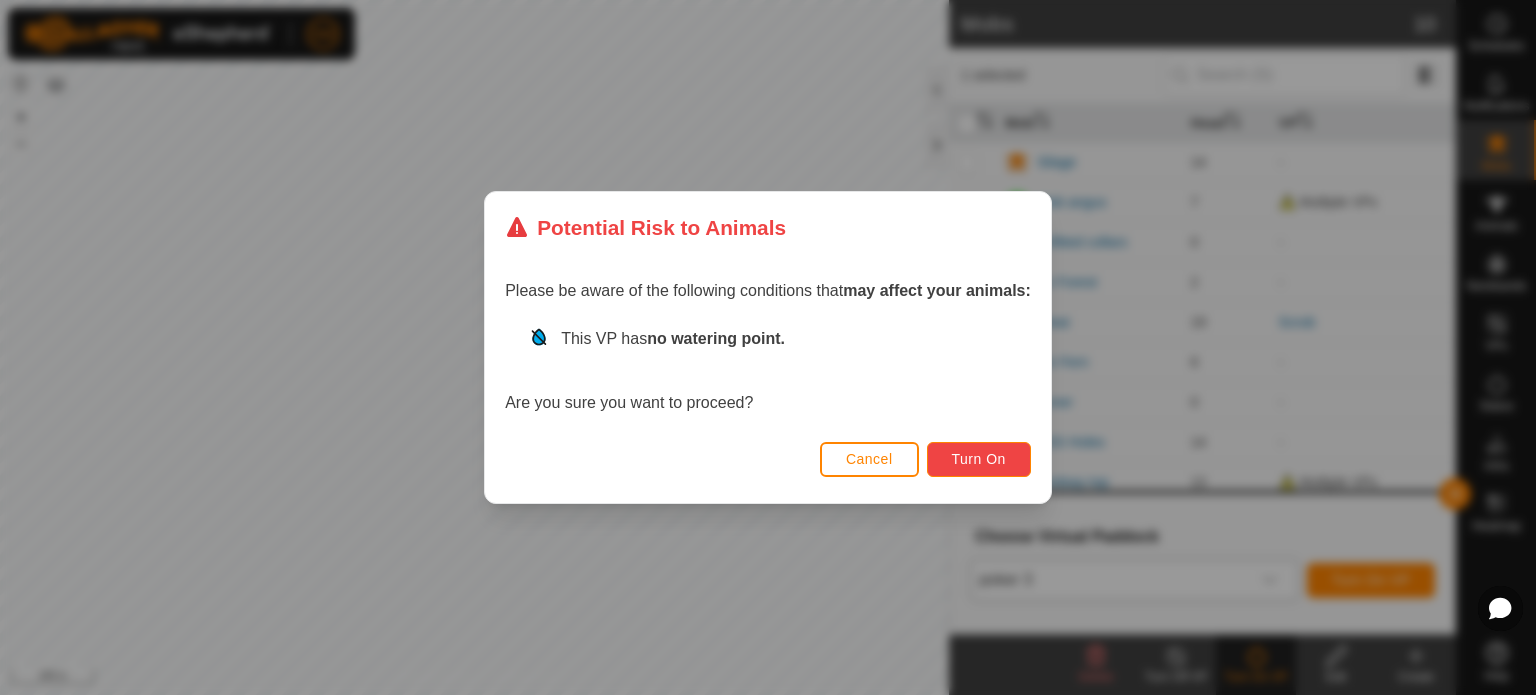 click on "Turn On" at bounding box center (979, 459) 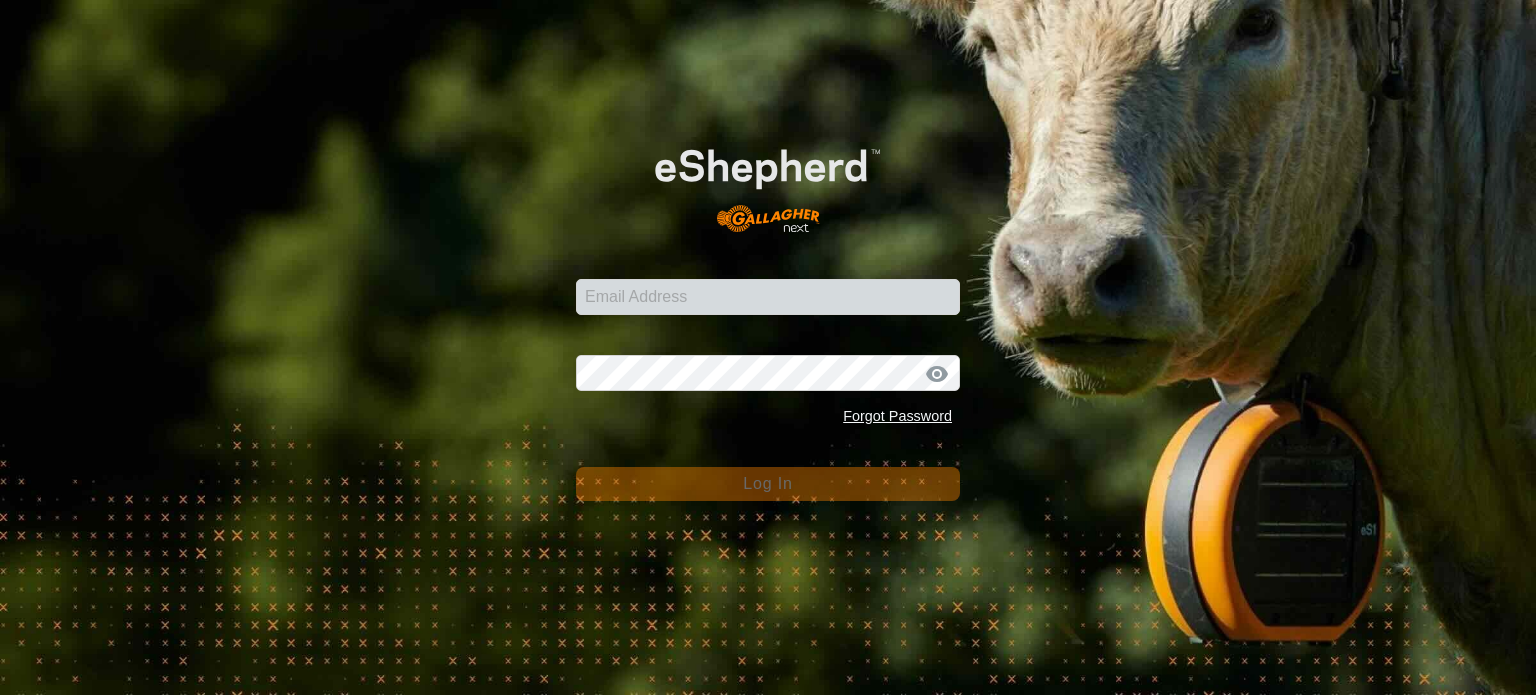 scroll, scrollTop: 0, scrollLeft: 0, axis: both 